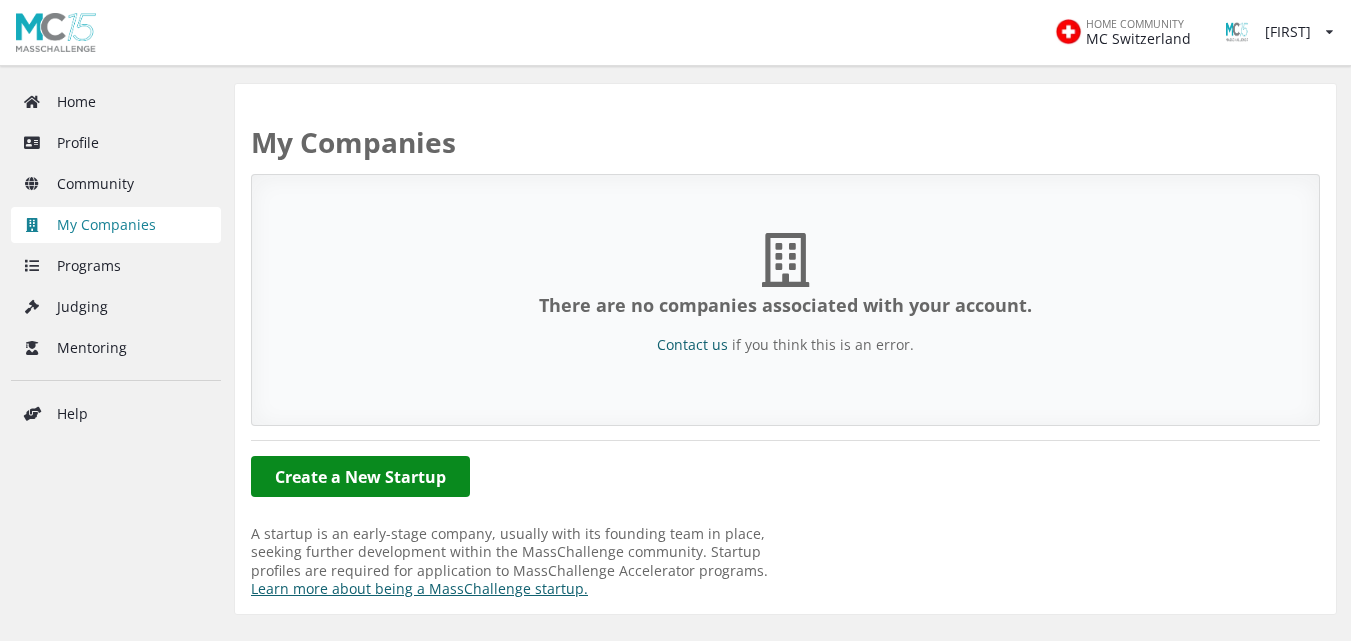 scroll, scrollTop: 0, scrollLeft: 0, axis: both 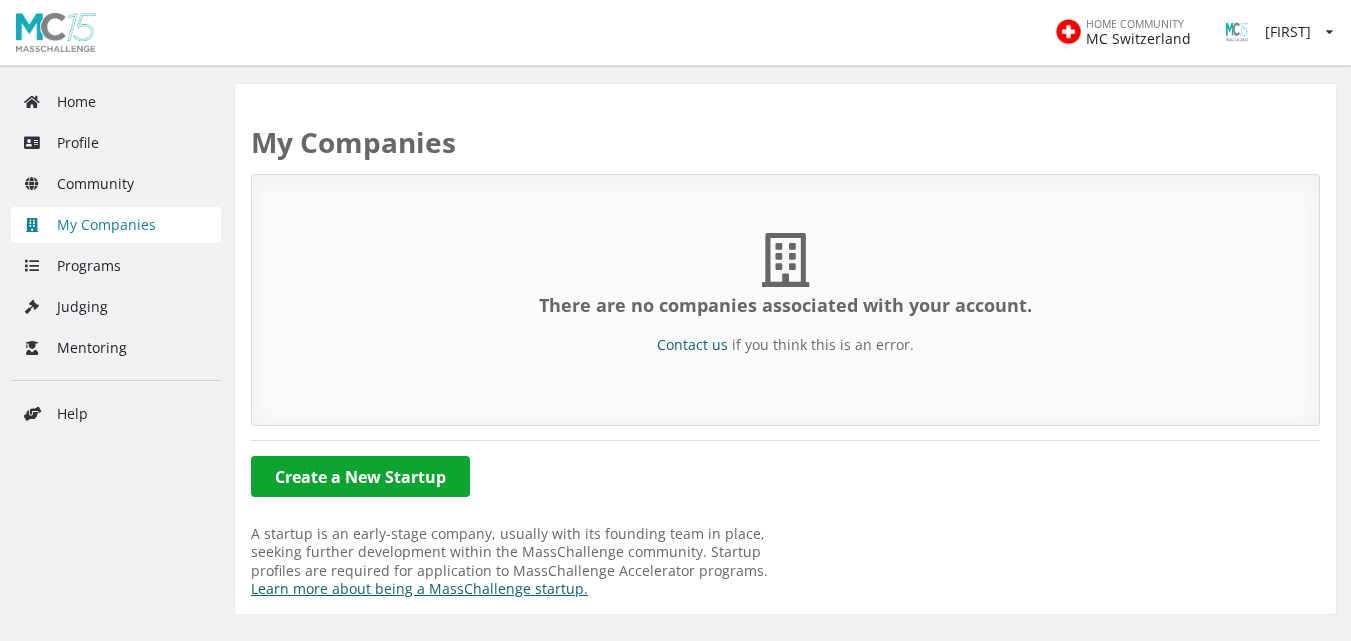 click on "Create a New Startup" at bounding box center (360, 476) 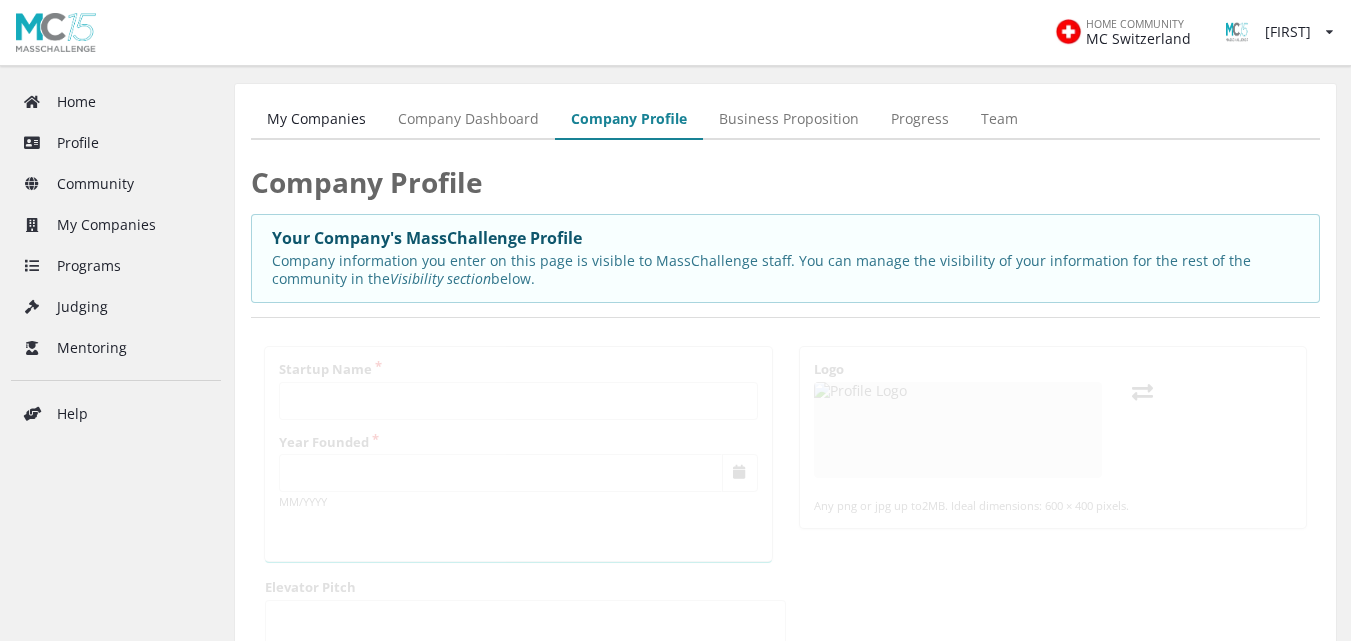 scroll, scrollTop: 0, scrollLeft: 0, axis: both 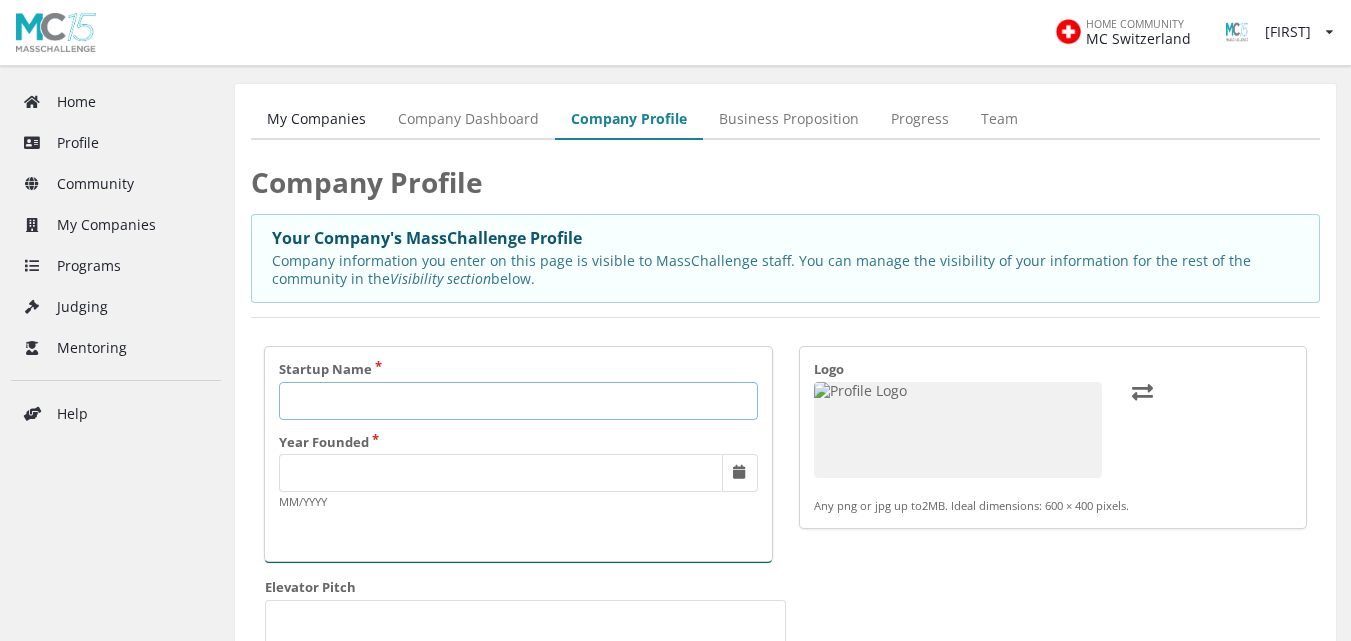click on "Startup Name" at bounding box center [518, 401] 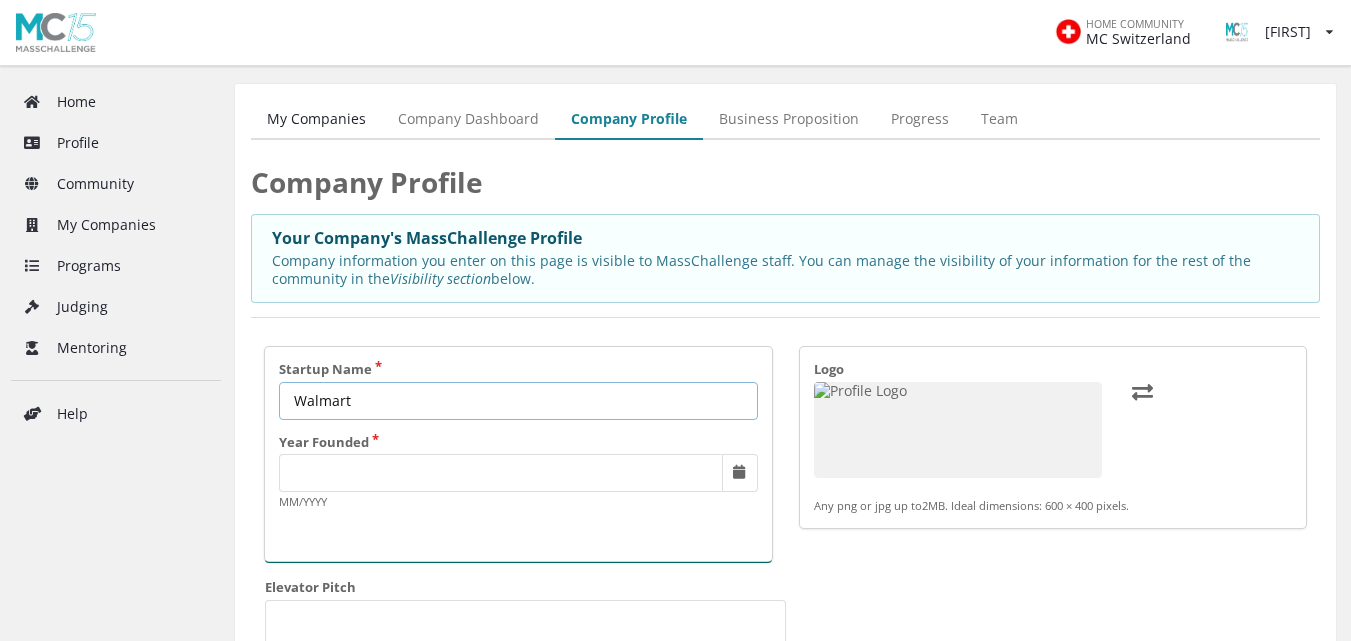 scroll, scrollTop: 1, scrollLeft: 0, axis: vertical 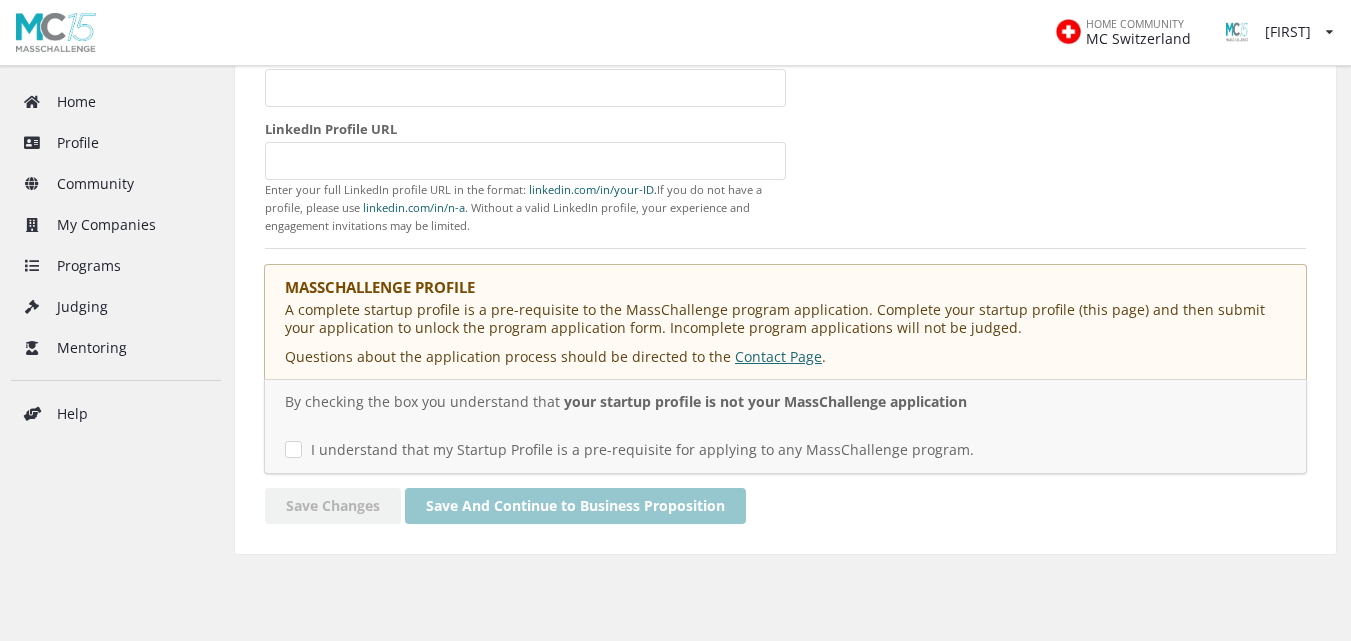 type on "Walmart" 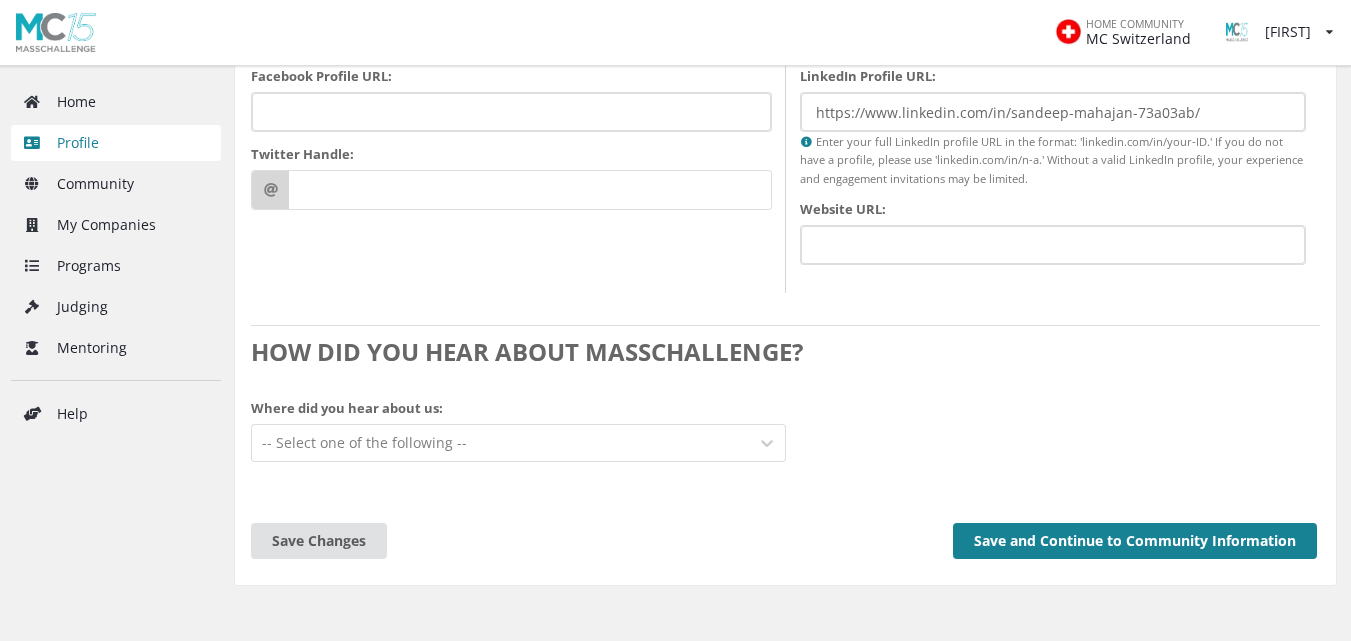 scroll, scrollTop: 2191, scrollLeft: 0, axis: vertical 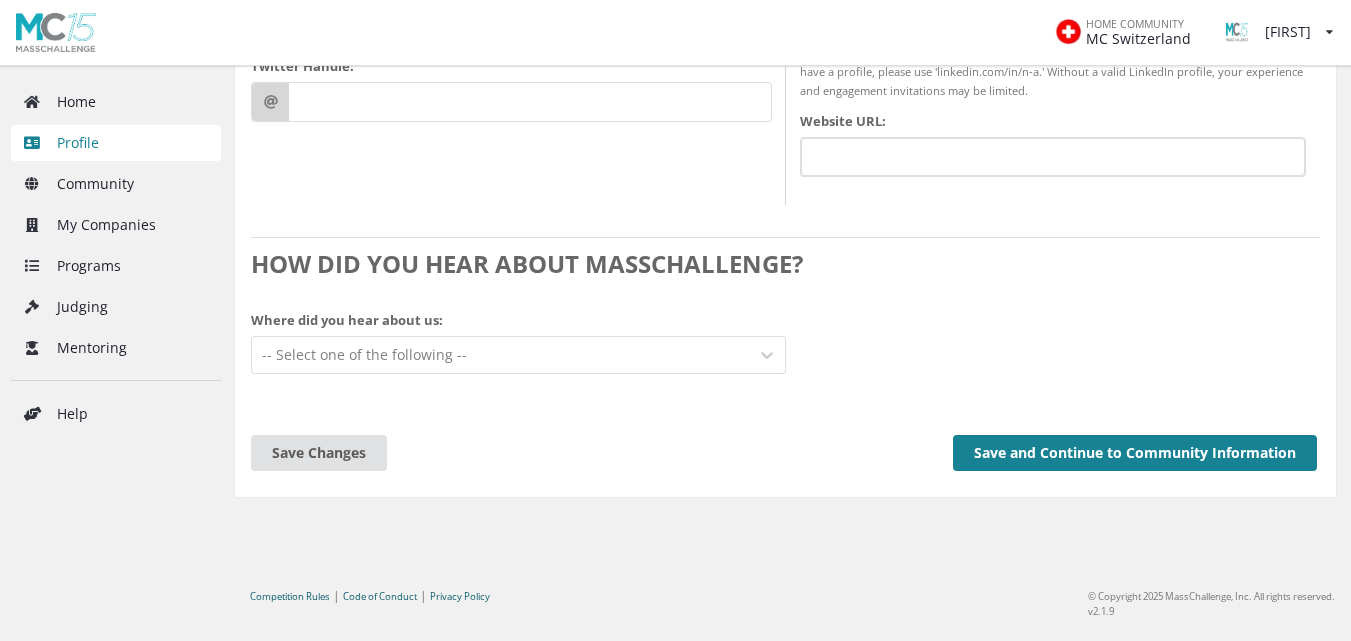 click on "Save and Continue to Community Information" at bounding box center (1135, 453) 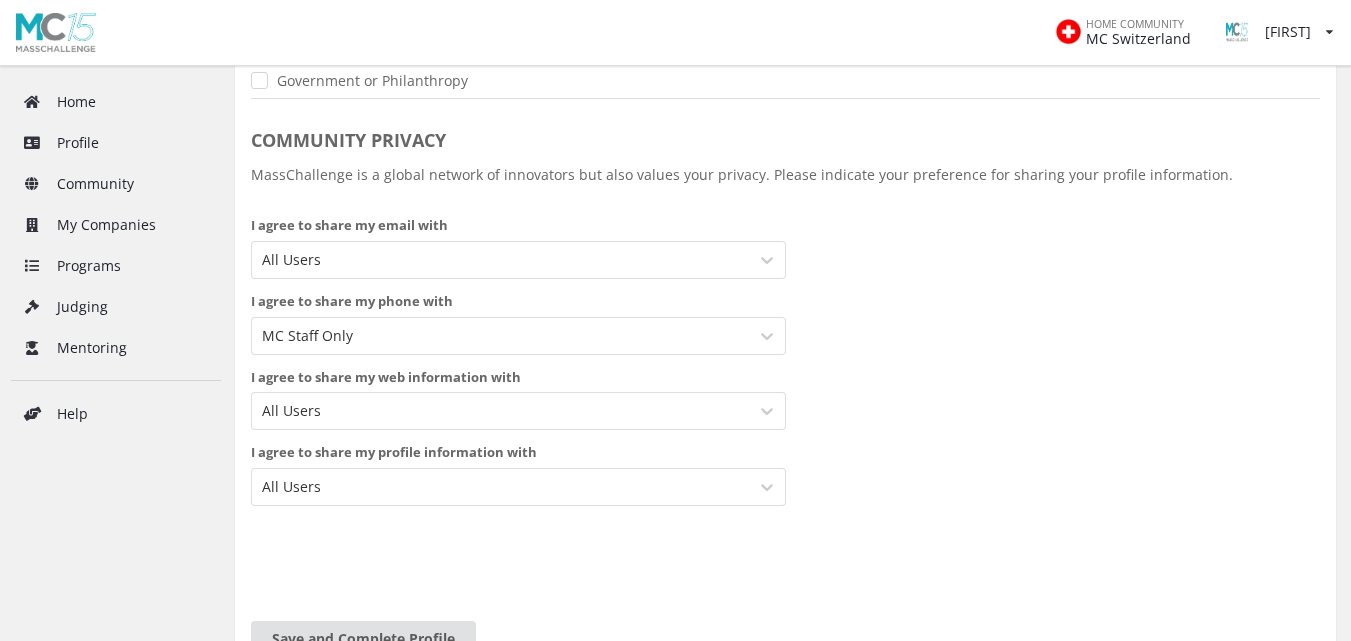 scroll, scrollTop: 1042, scrollLeft: 0, axis: vertical 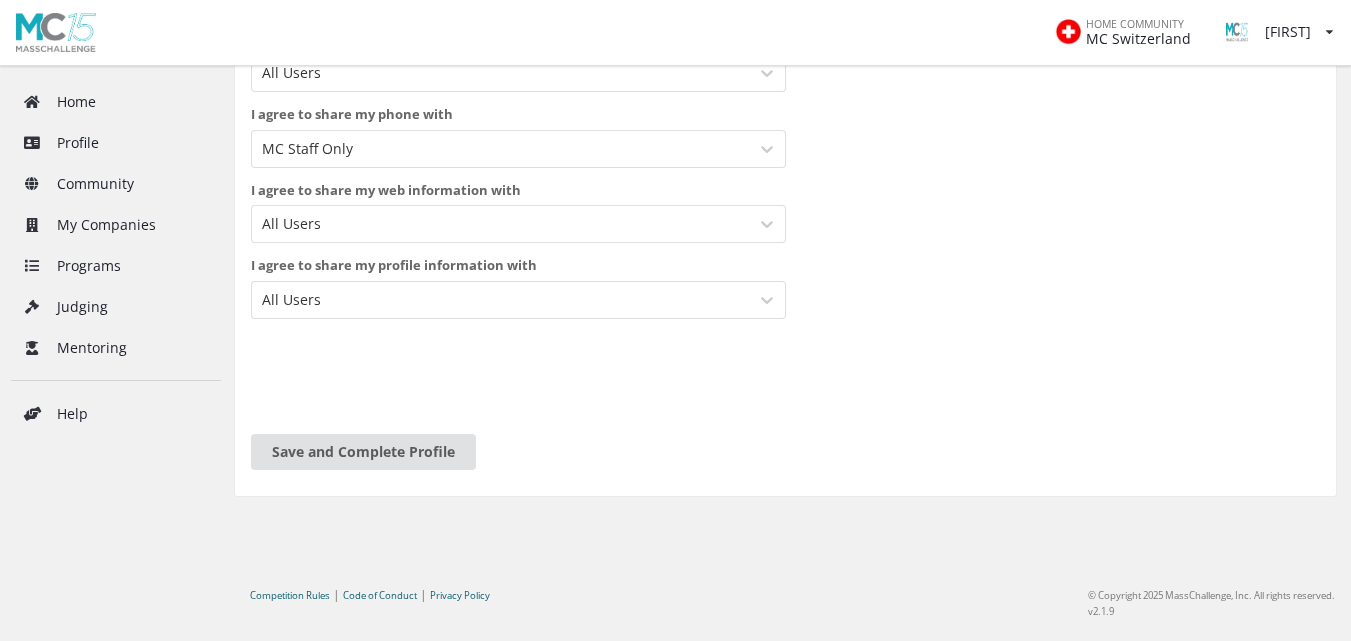 click on "Save and Complete Profile" at bounding box center (363, 452) 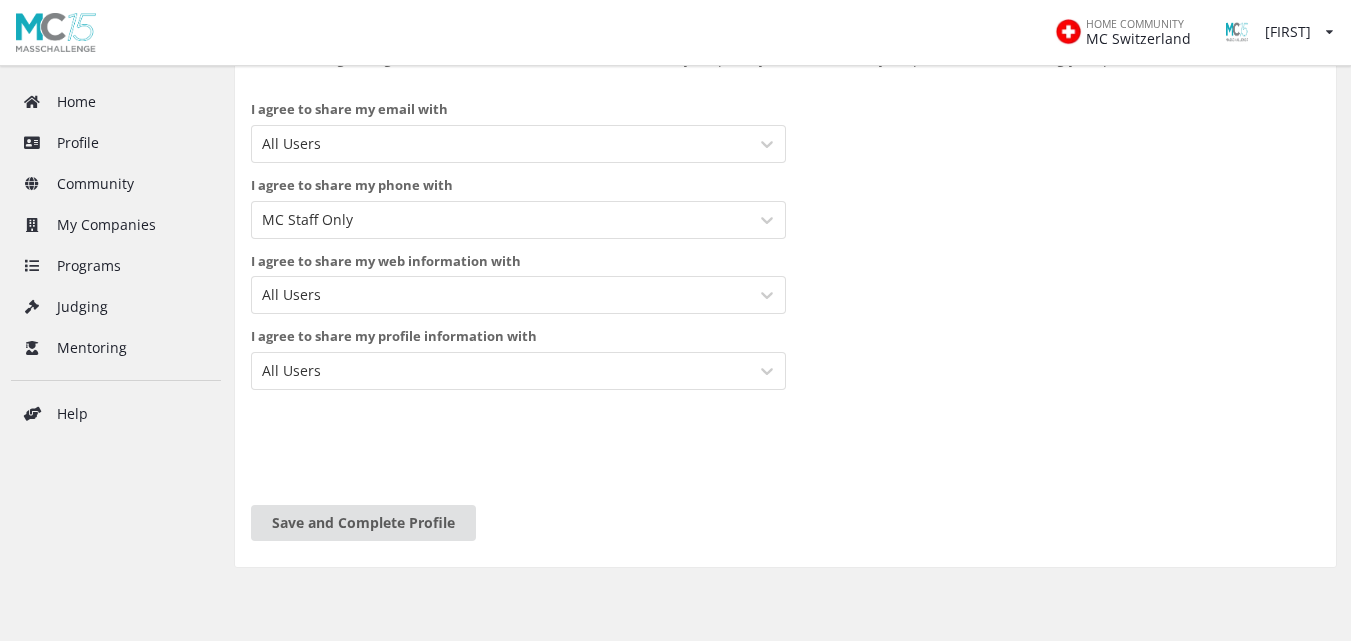 scroll, scrollTop: 1042, scrollLeft: 0, axis: vertical 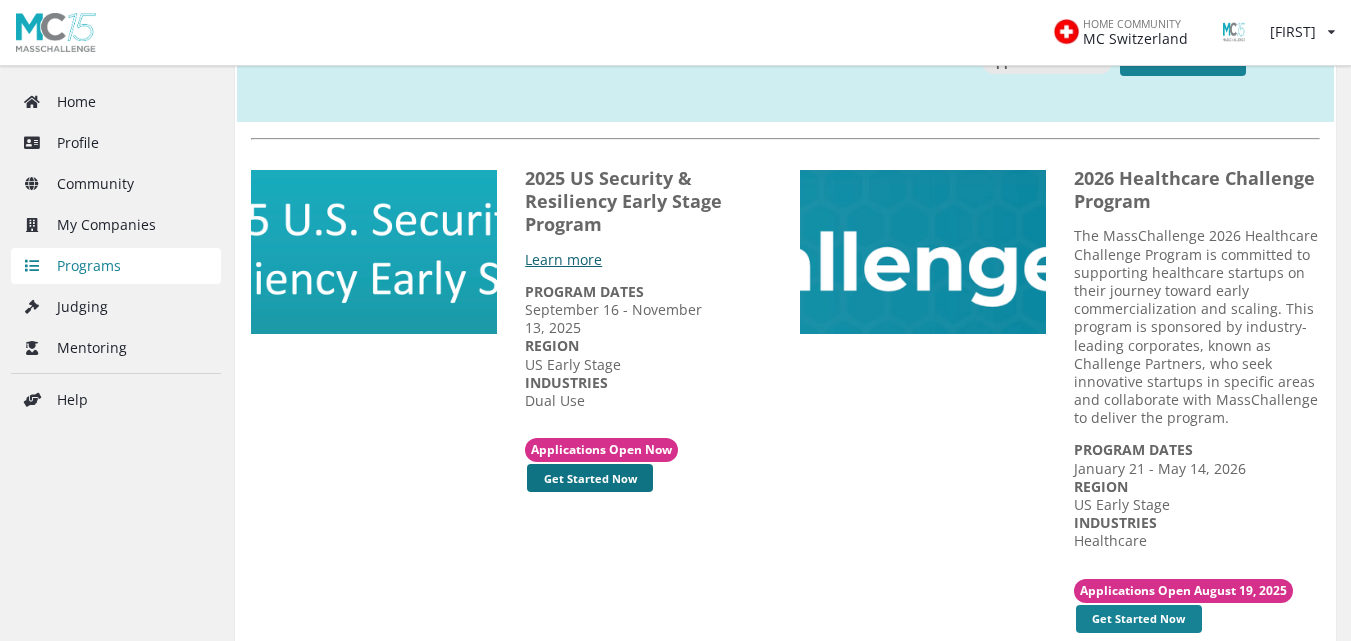 click on "Get Started Now" at bounding box center (590, 478) 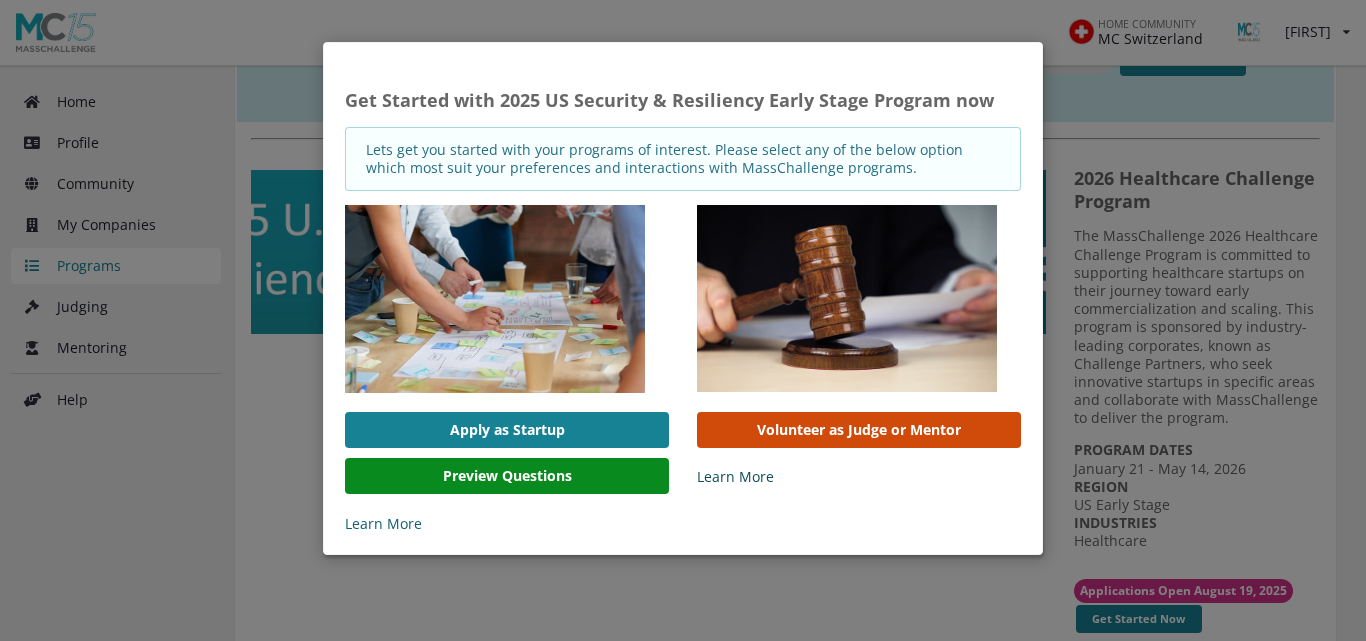 click on "Learn More" at bounding box center [859, 477] 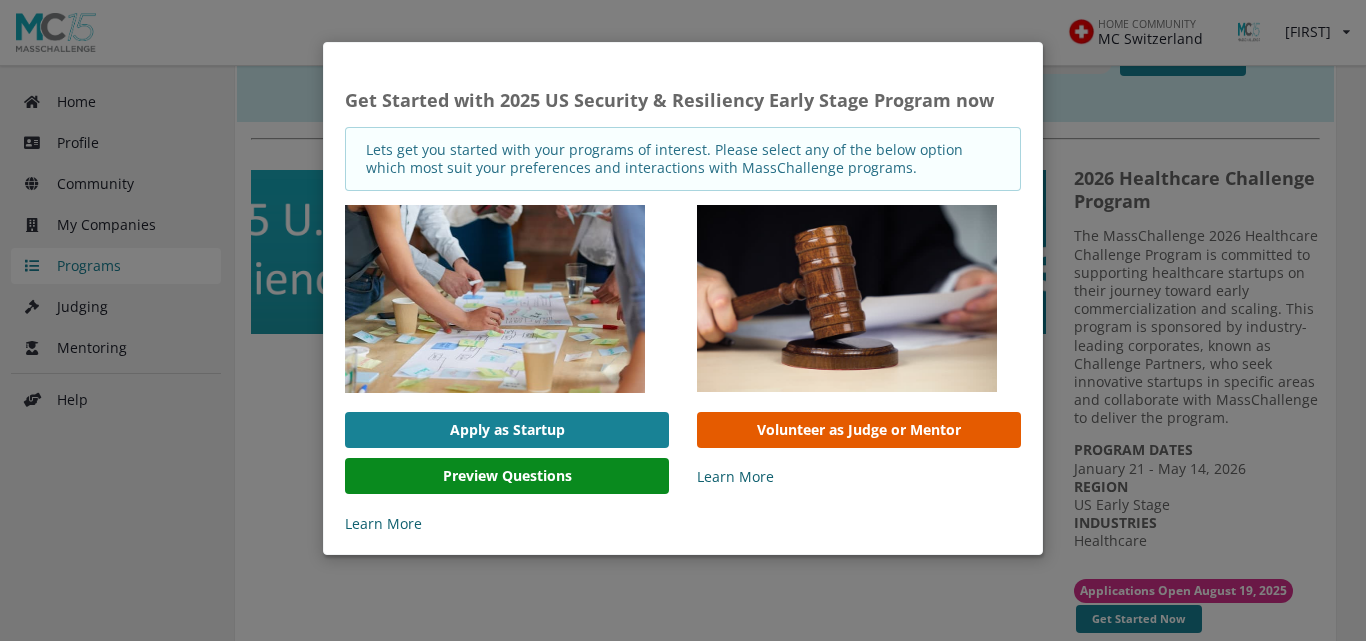 click on "Volunteer as Judge or Mentor" at bounding box center [859, 430] 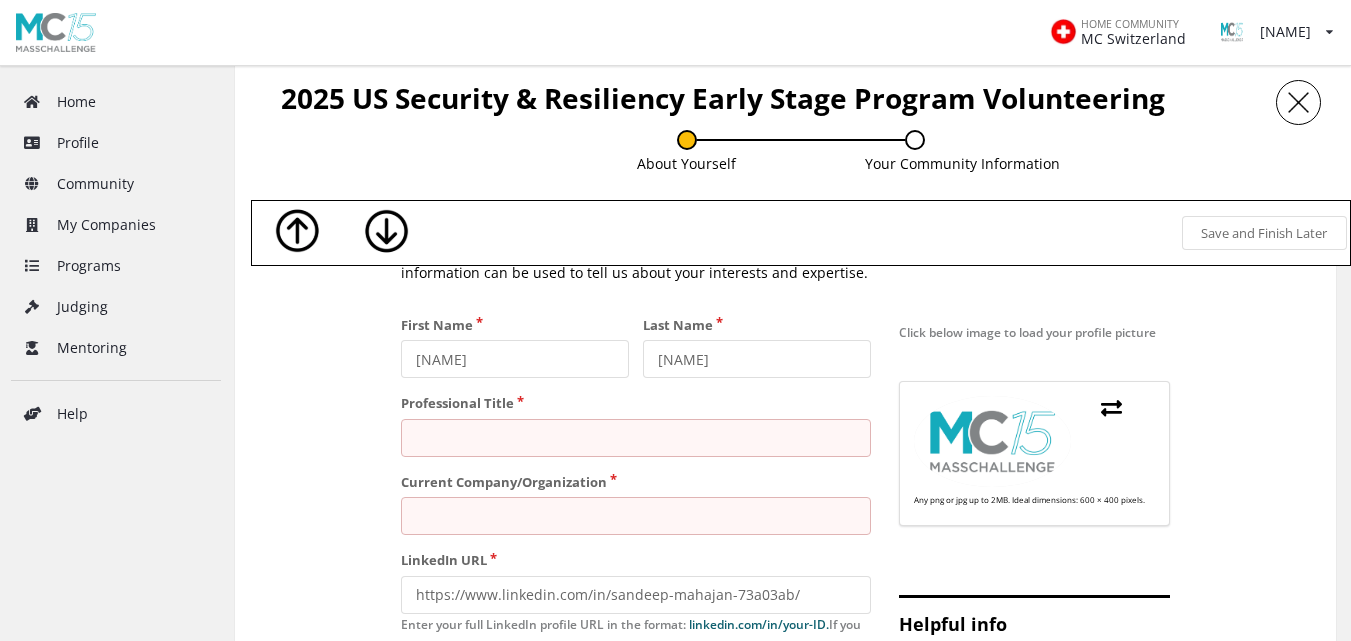 scroll, scrollTop: 129, scrollLeft: 0, axis: vertical 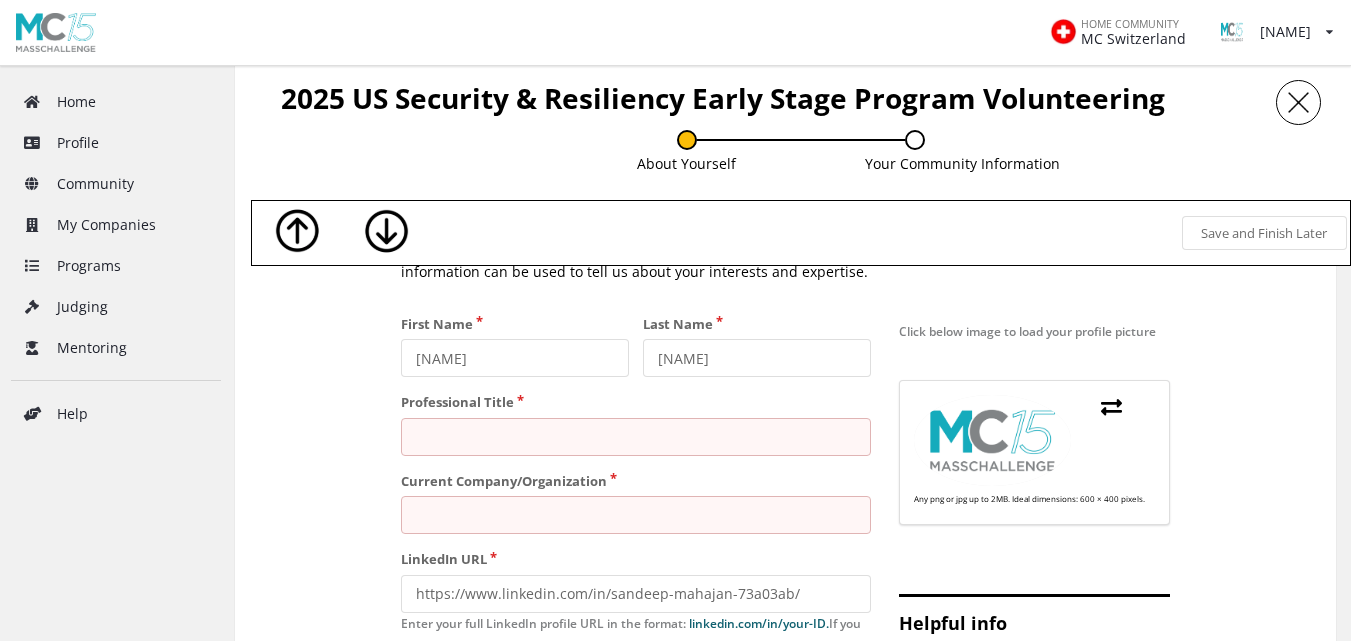 click at bounding box center (515, 358) 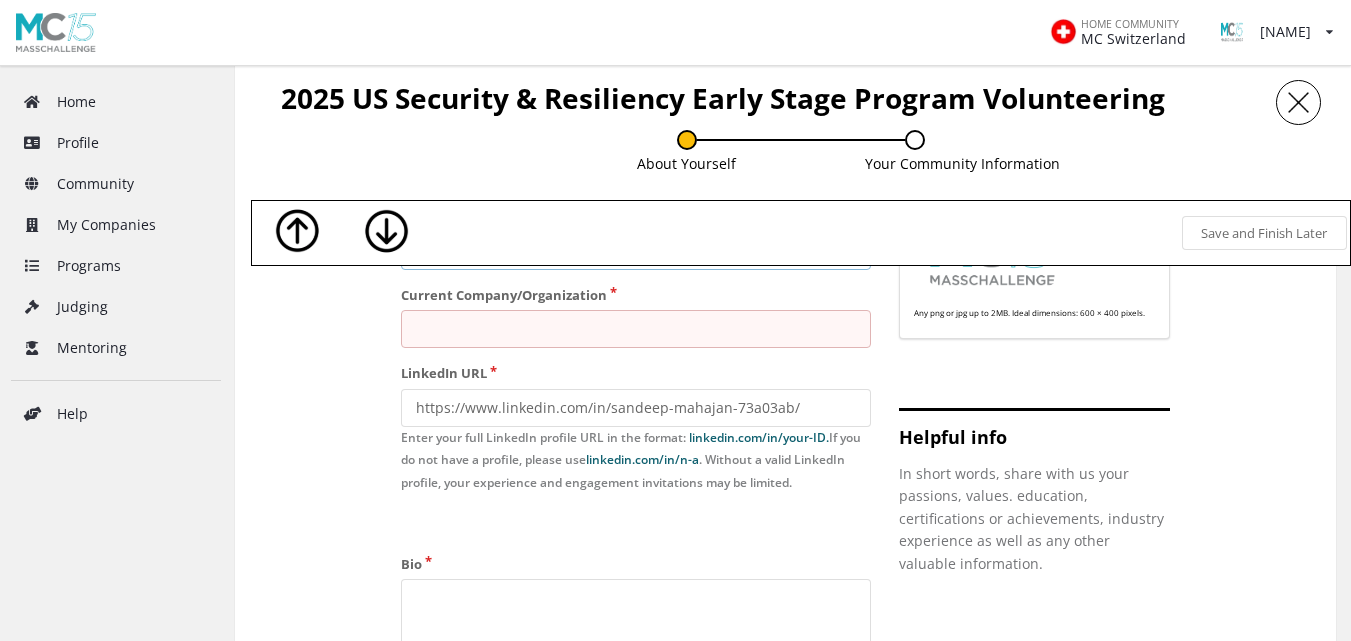 scroll, scrollTop: 316, scrollLeft: 0, axis: vertical 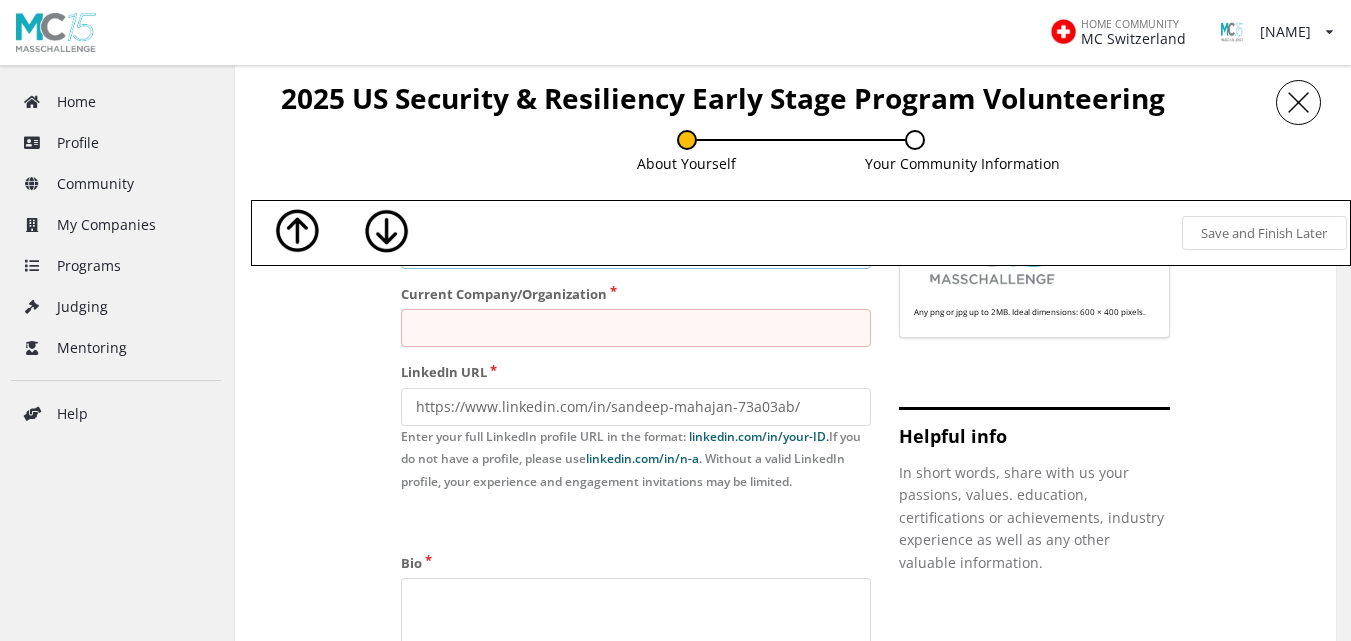 type on "Director, Data science product management" 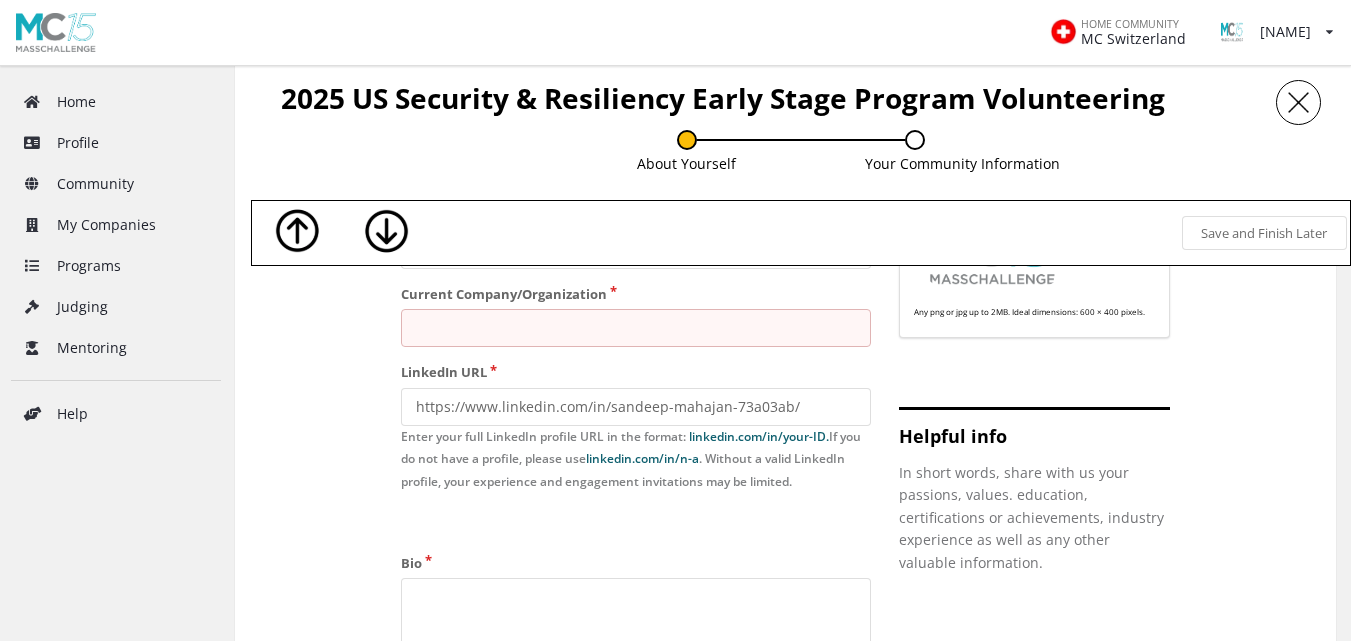 click at bounding box center (515, 171) 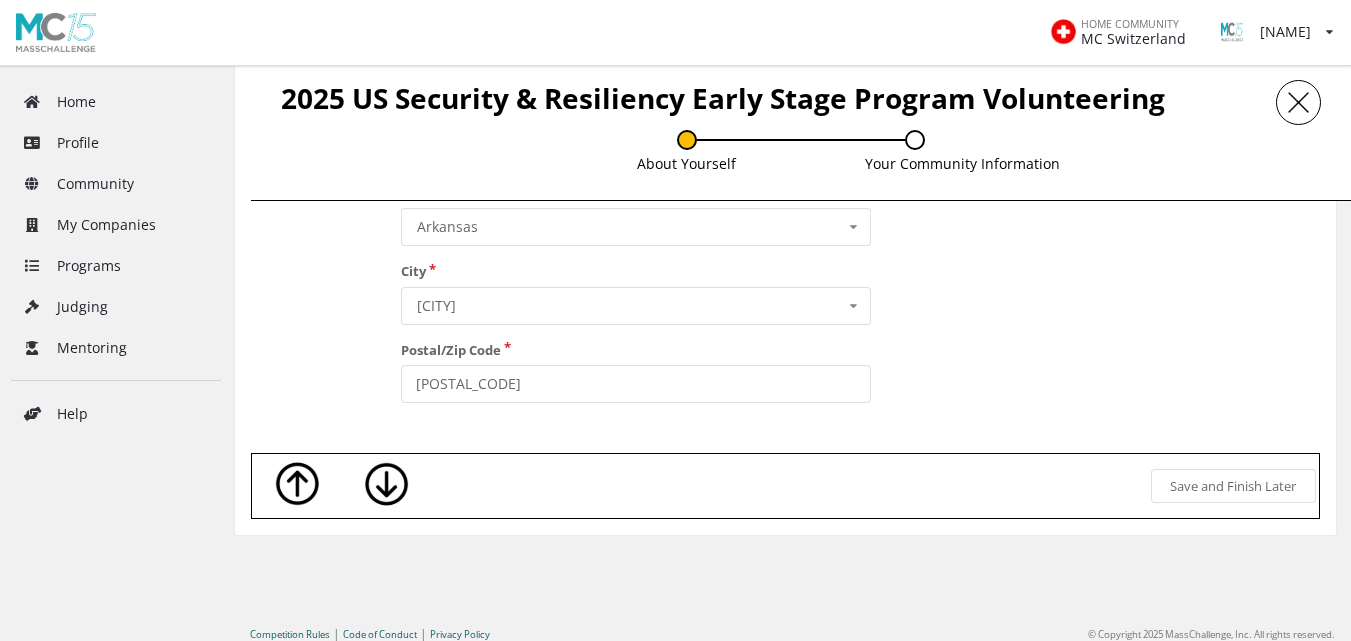 scroll, scrollTop: 1235, scrollLeft: 0, axis: vertical 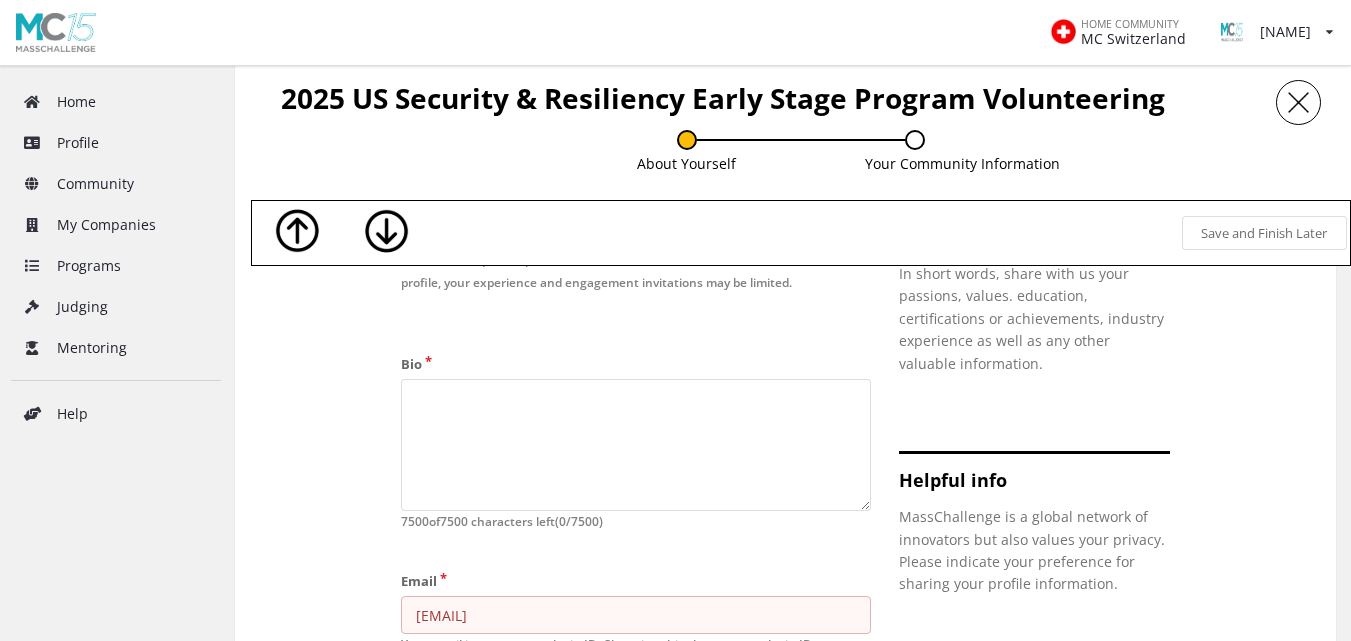 type on "Walmart" 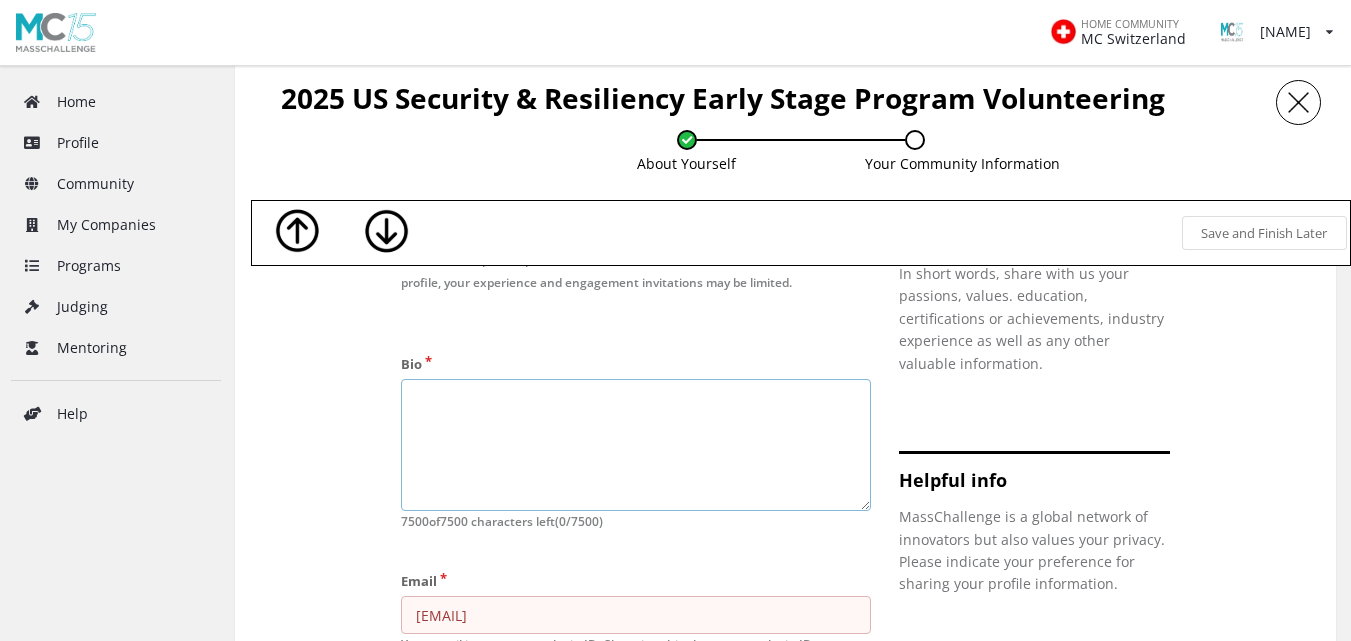 click at bounding box center [636, 445] 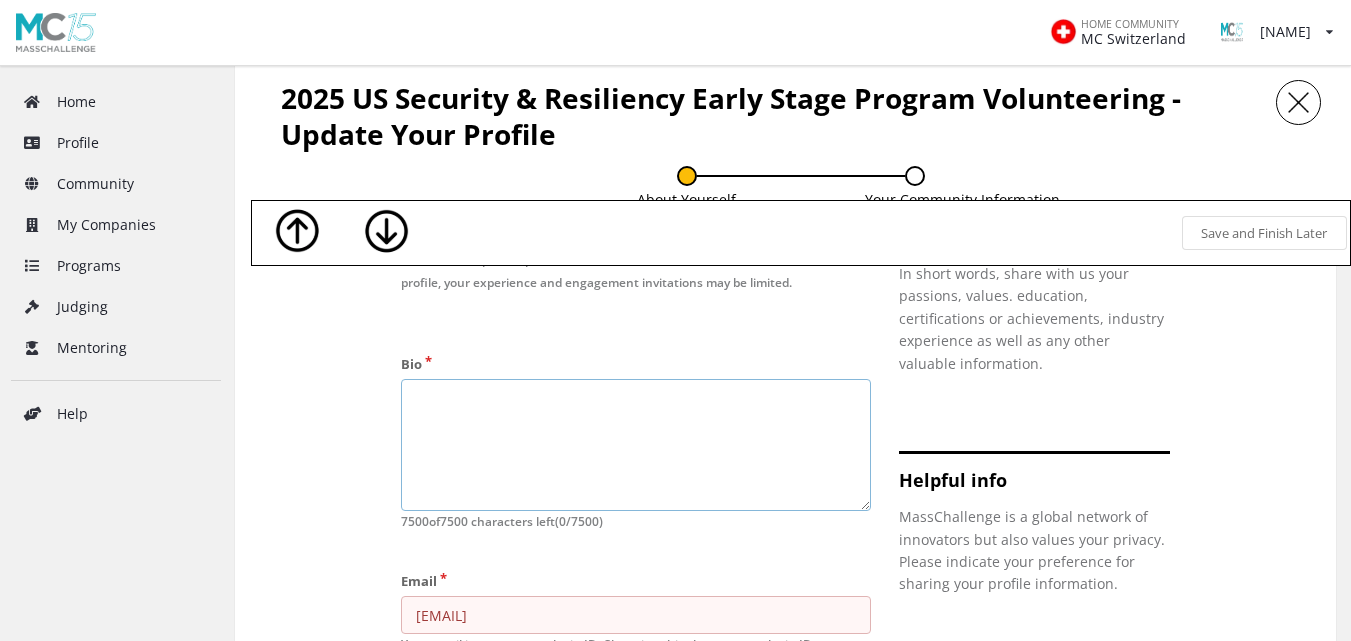 paste on "I currently serve as Director of Data Science Product Management at Walmart, where I lead AI-driven initiatives that impact the daily work of over 1.6 million associates nationwide. With previous judging experience in global competitions such as the Stevie Awards, I bring strong expertise in product leadership, innovation, and strategic execution. I am passionate about supporting innovation by recognizing impactful ideas and providing thoughtful, fair evaluations. I look forward to contributing my experience to support and encourage emerging talent." 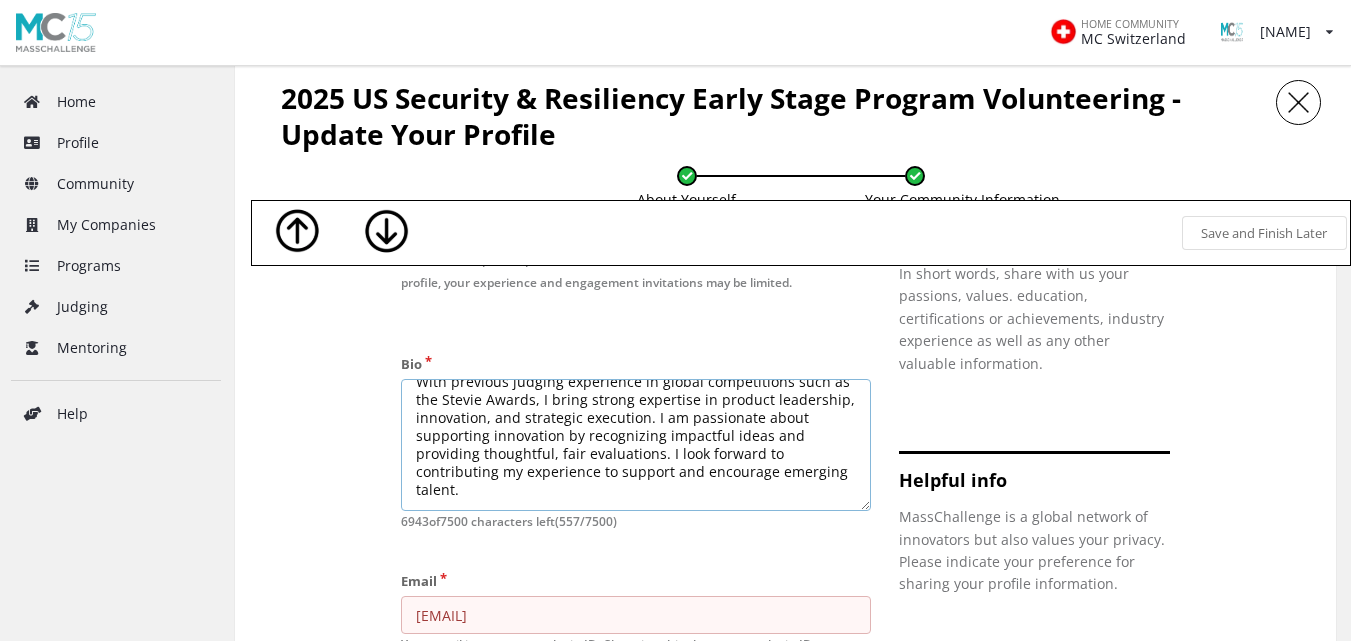 scroll, scrollTop: 108, scrollLeft: 0, axis: vertical 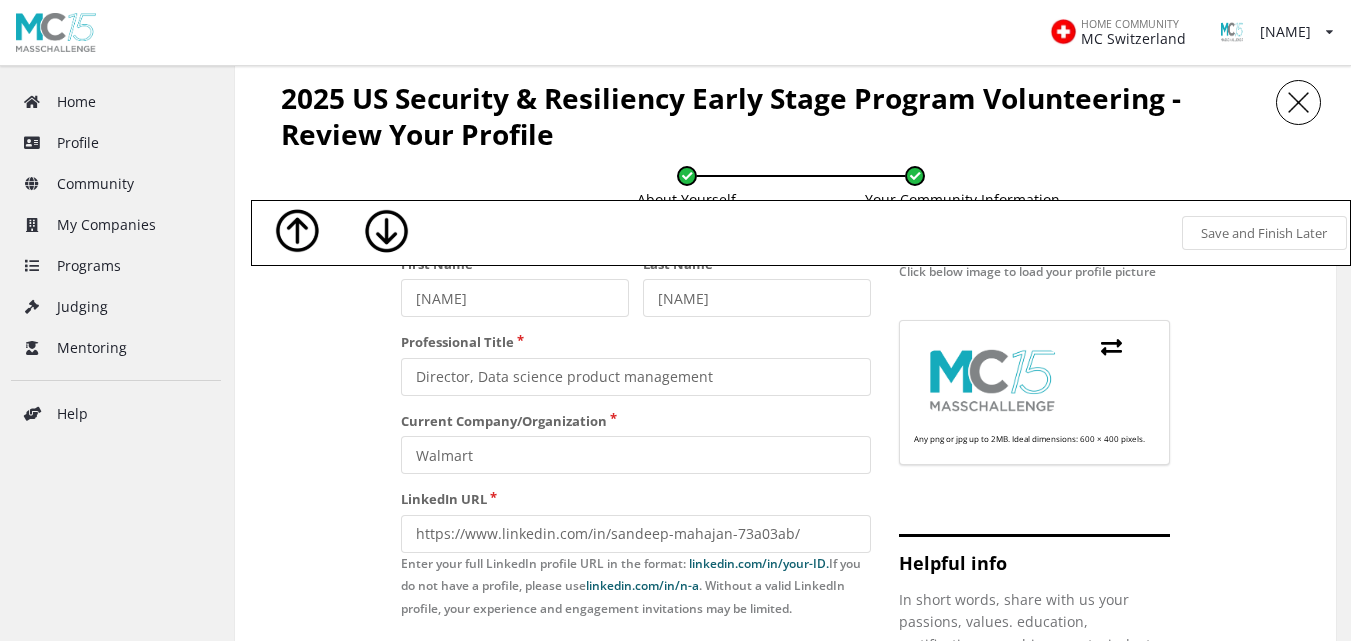 type on "I currently serve as Director of Data Science Product Management at Walmart, where I lead AI-driven initiatives that impact the daily work of over 1.6 million associates nationwide. With previous judging experience in global competitions such as the Stevie Awards, I bring strong expertise in product leadership, innovation, and strategic execution. I am passionate about supporting innovation by recognizing impactful ideas and providing thoughtful, fair evaluations. I look forward to contributing my experience to support and encourage emerging talent." 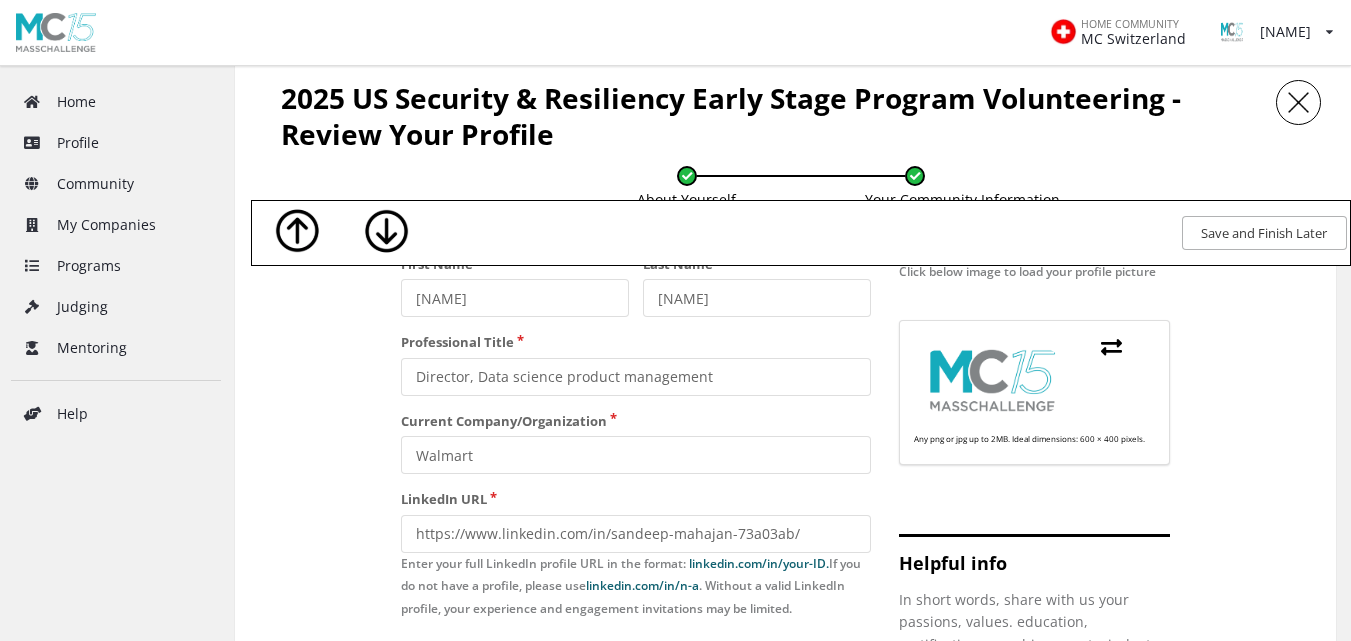 click on "Save and Finish Later" at bounding box center (1264, 232) 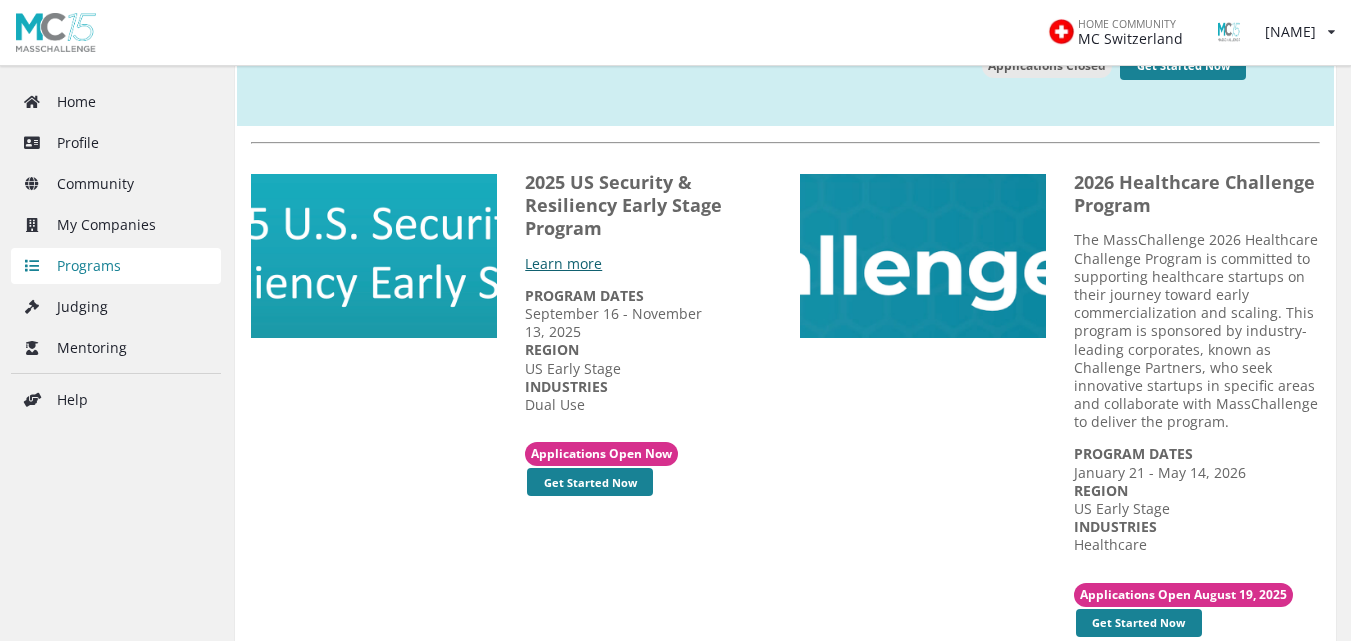 scroll, scrollTop: 1162, scrollLeft: 0, axis: vertical 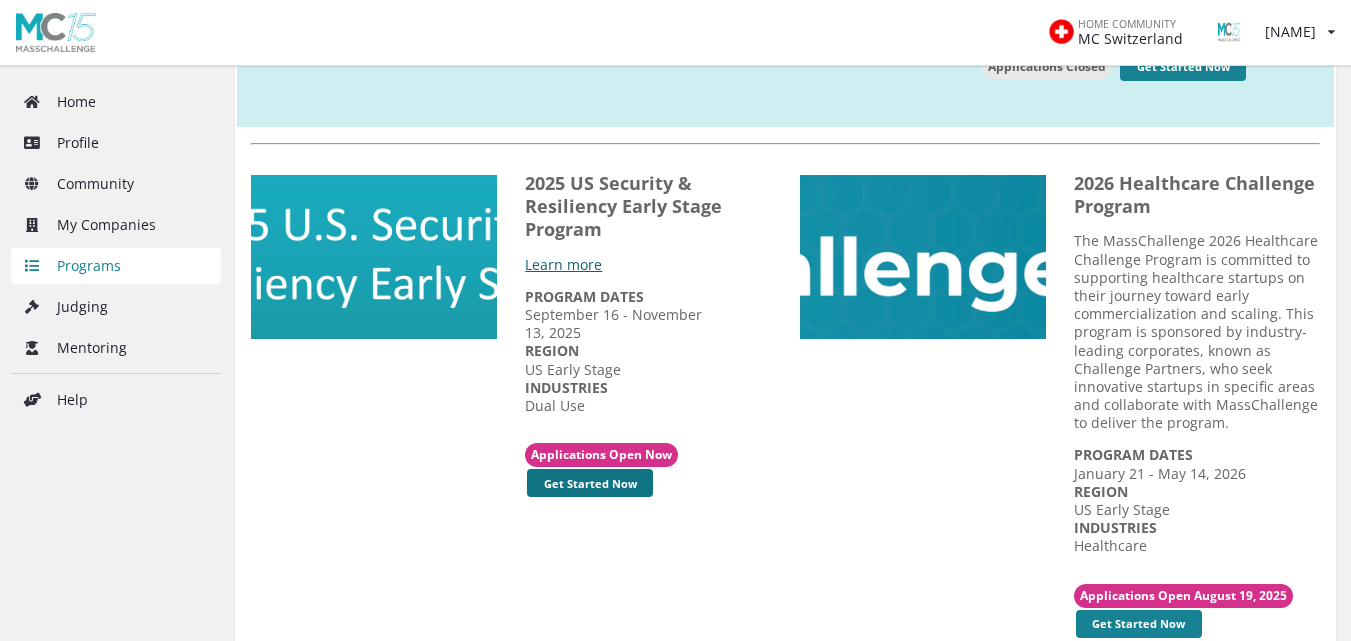 click on "Get Started Now" at bounding box center [590, 483] 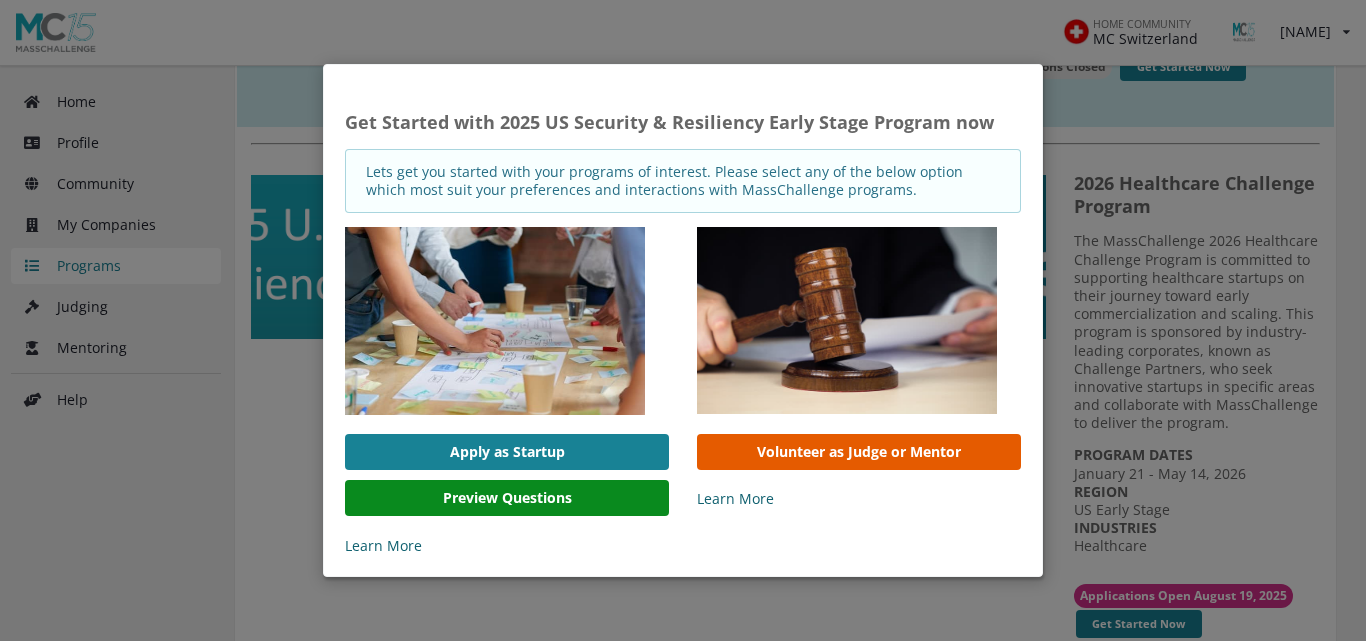 click on "Volunteer as Judge or Mentor" at bounding box center [859, 452] 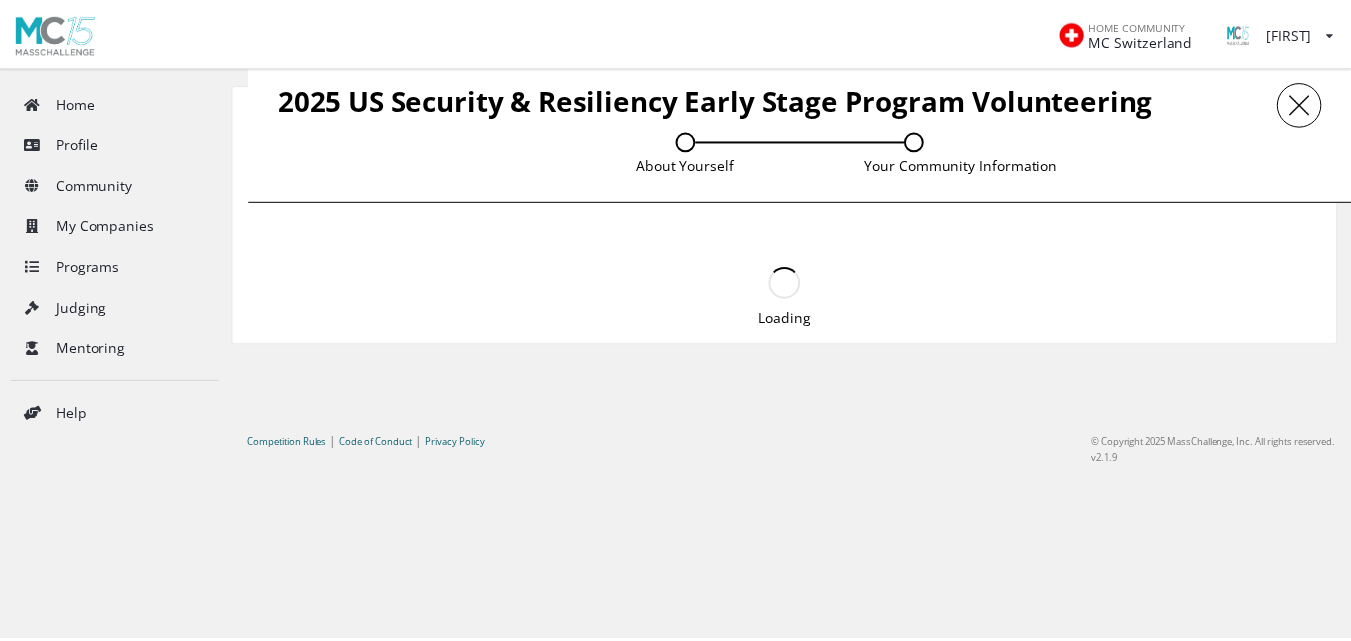 scroll, scrollTop: 0, scrollLeft: 0, axis: both 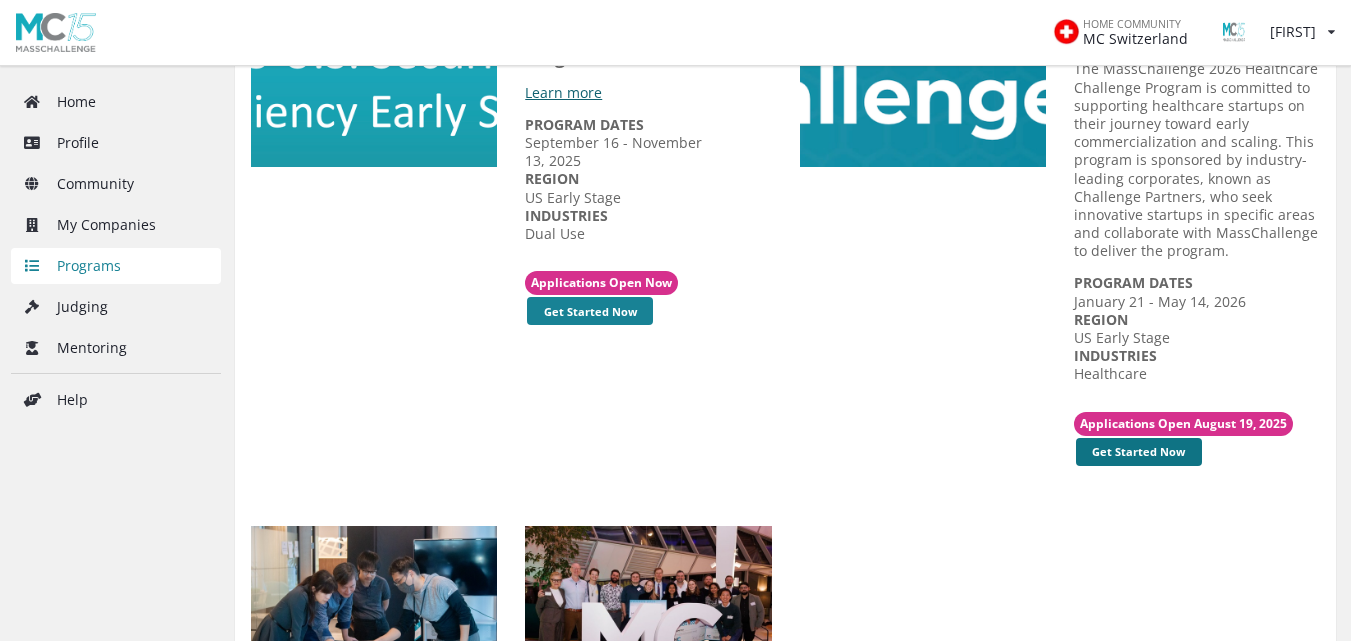 click on "Get Started Now" at bounding box center (590, 311) 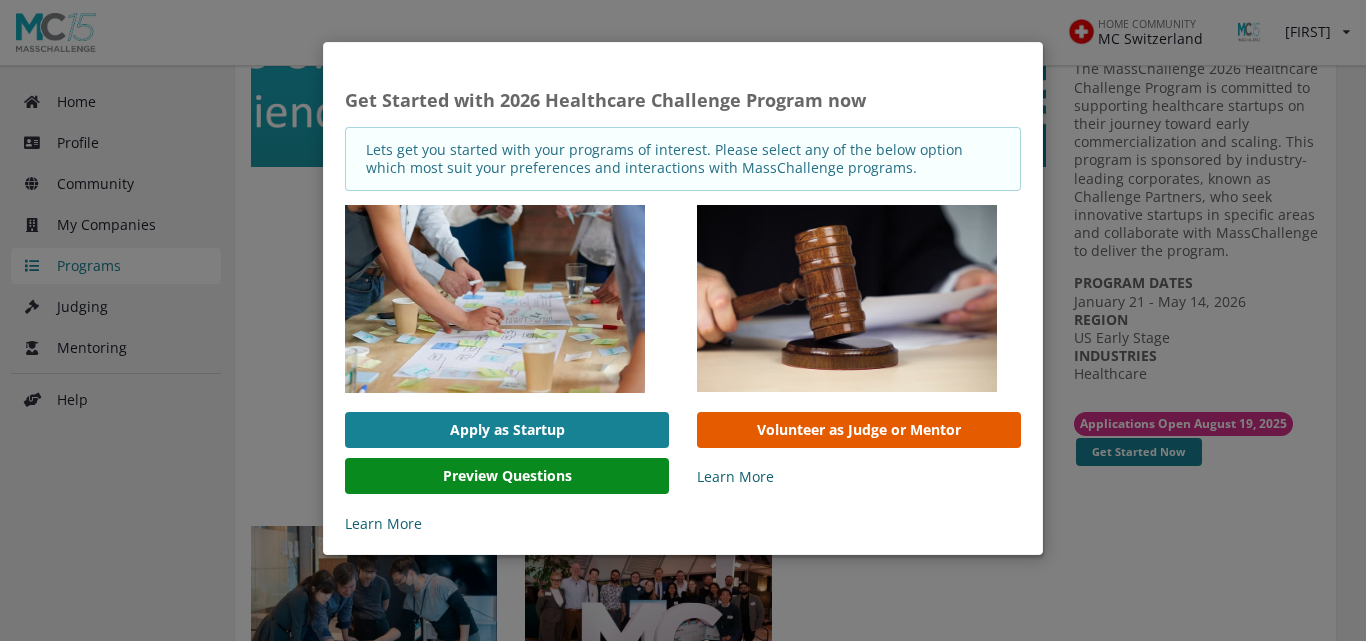 click on "Volunteer as Judge or Mentor" at bounding box center [859, 430] 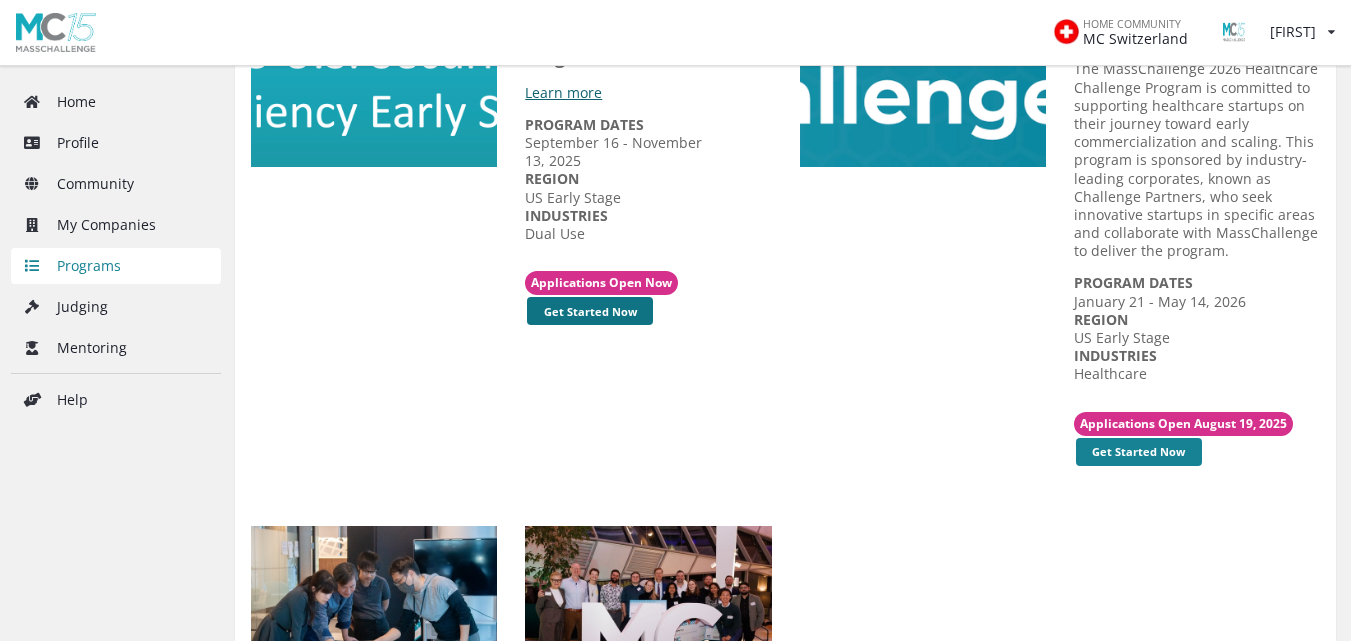 click on "Get Started Now" at bounding box center (590, 311) 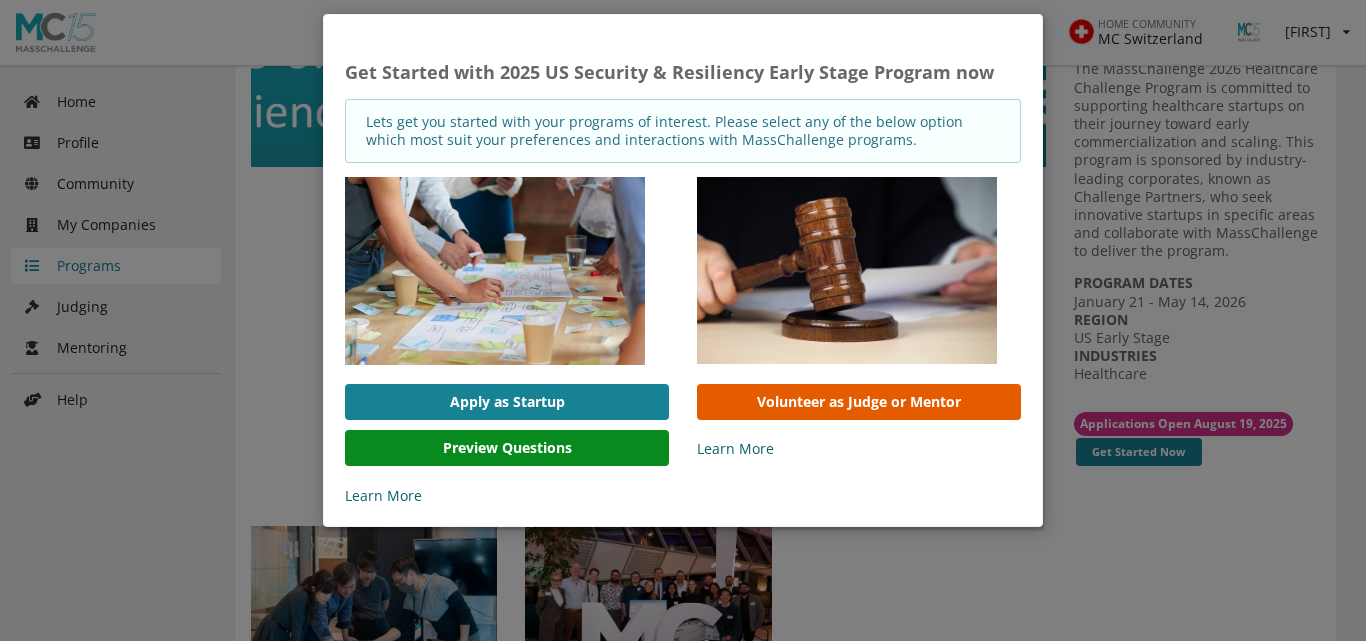 click on "Volunteer as Judge or Mentor" at bounding box center (859, 402) 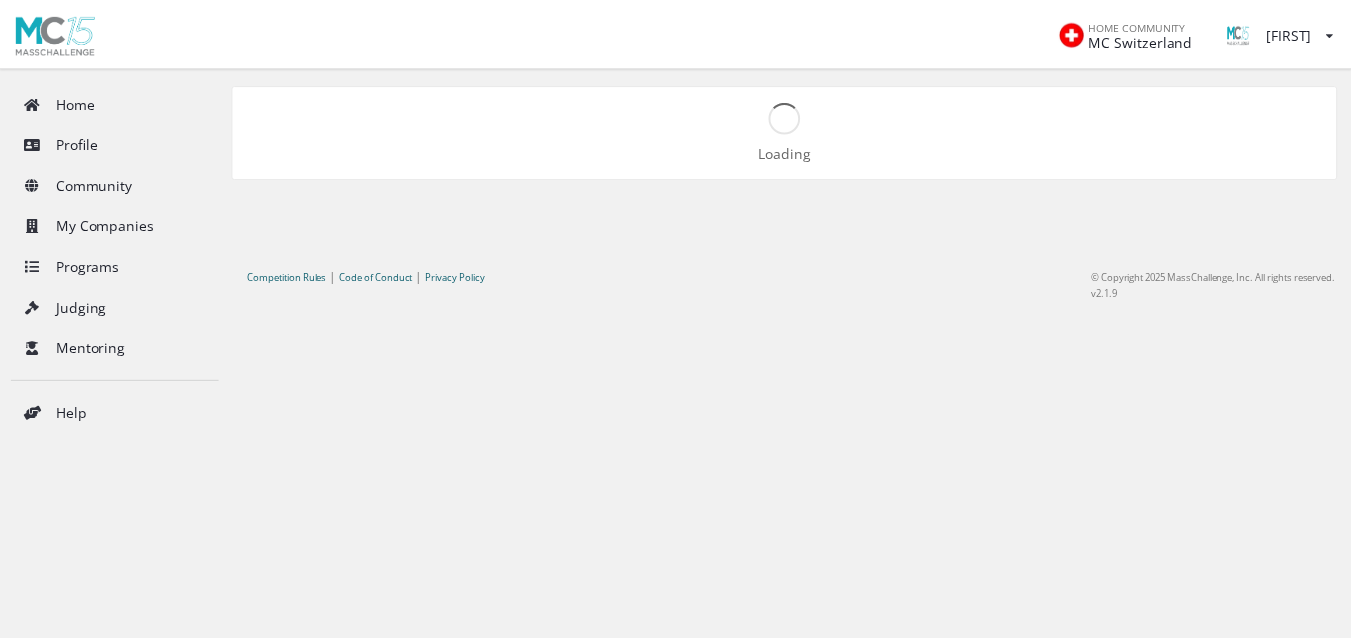 scroll, scrollTop: 0, scrollLeft: 0, axis: both 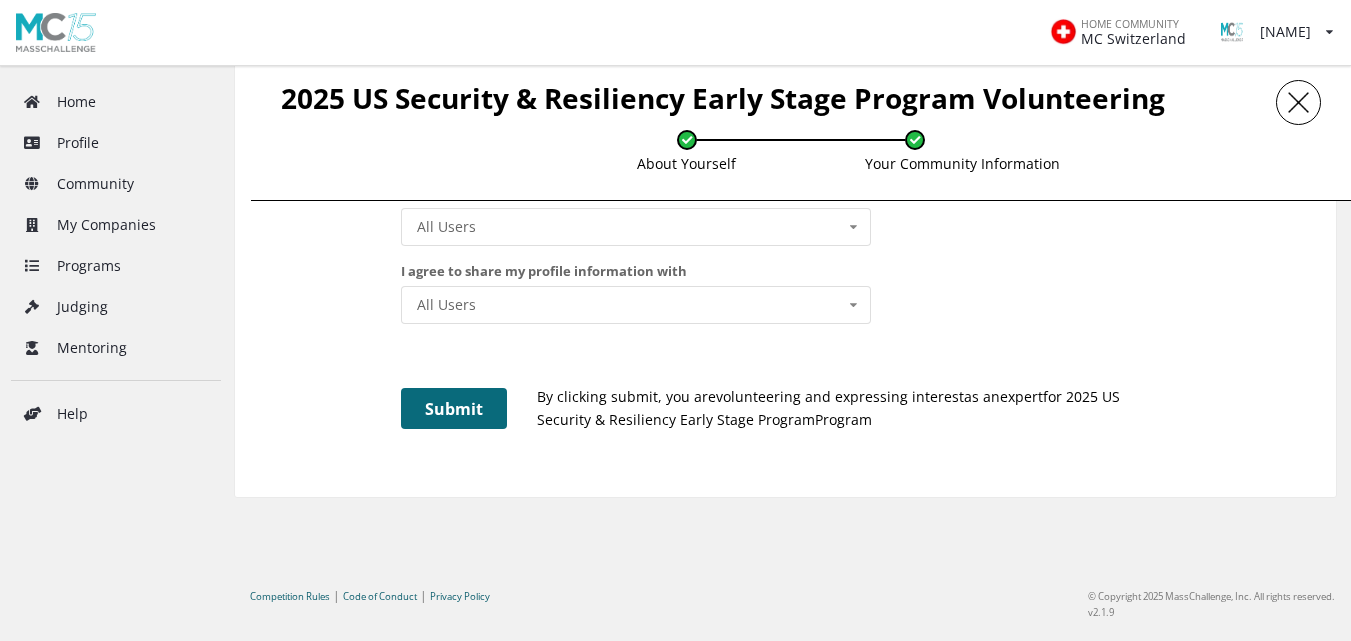 click on "Submit" at bounding box center (454, 408) 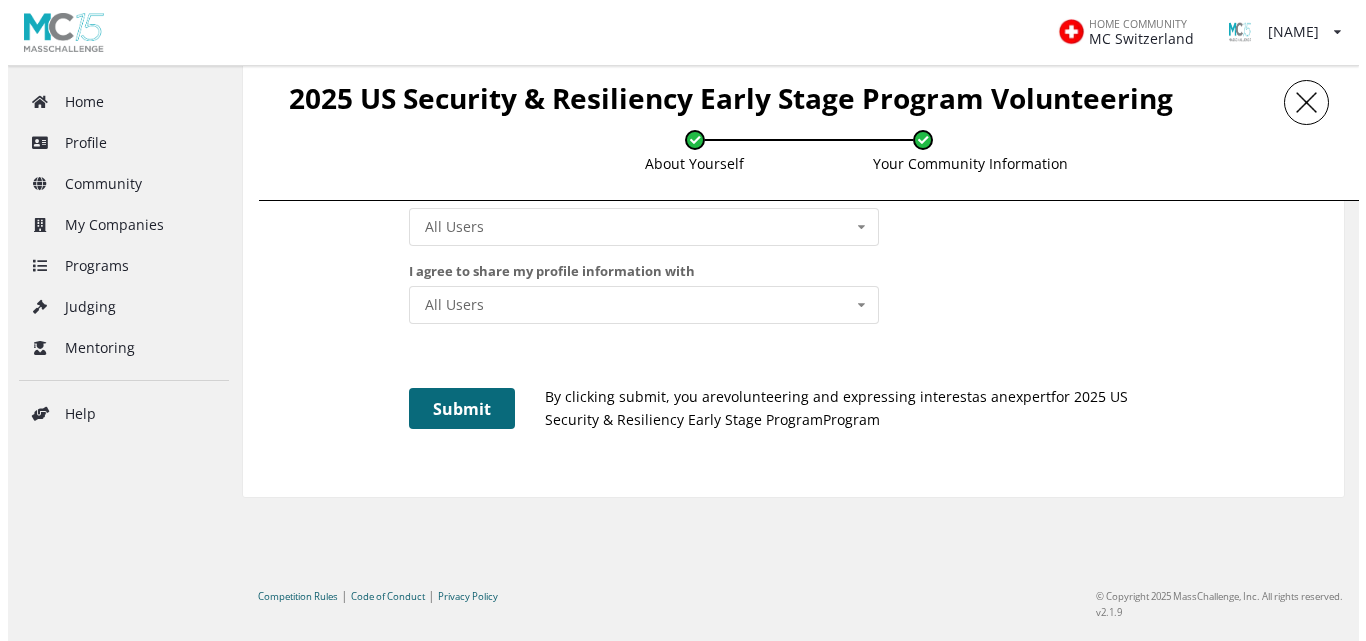 scroll, scrollTop: 54, scrollLeft: 0, axis: vertical 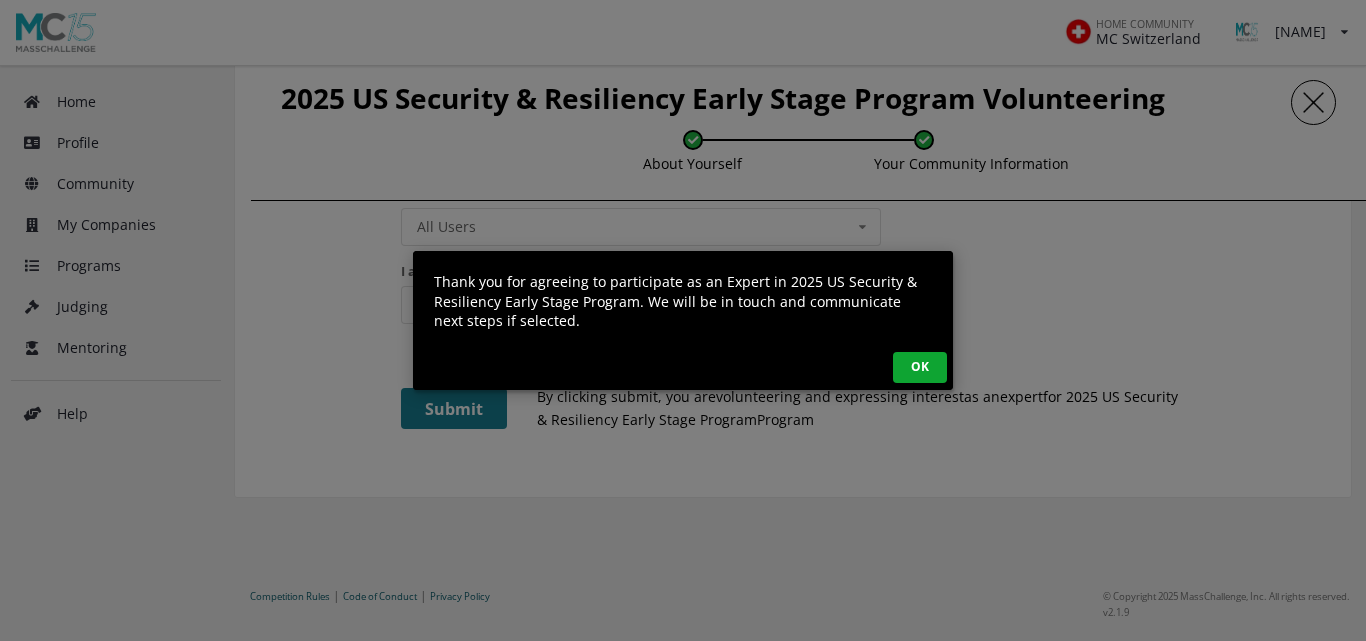 click on "OK" at bounding box center (920, 367) 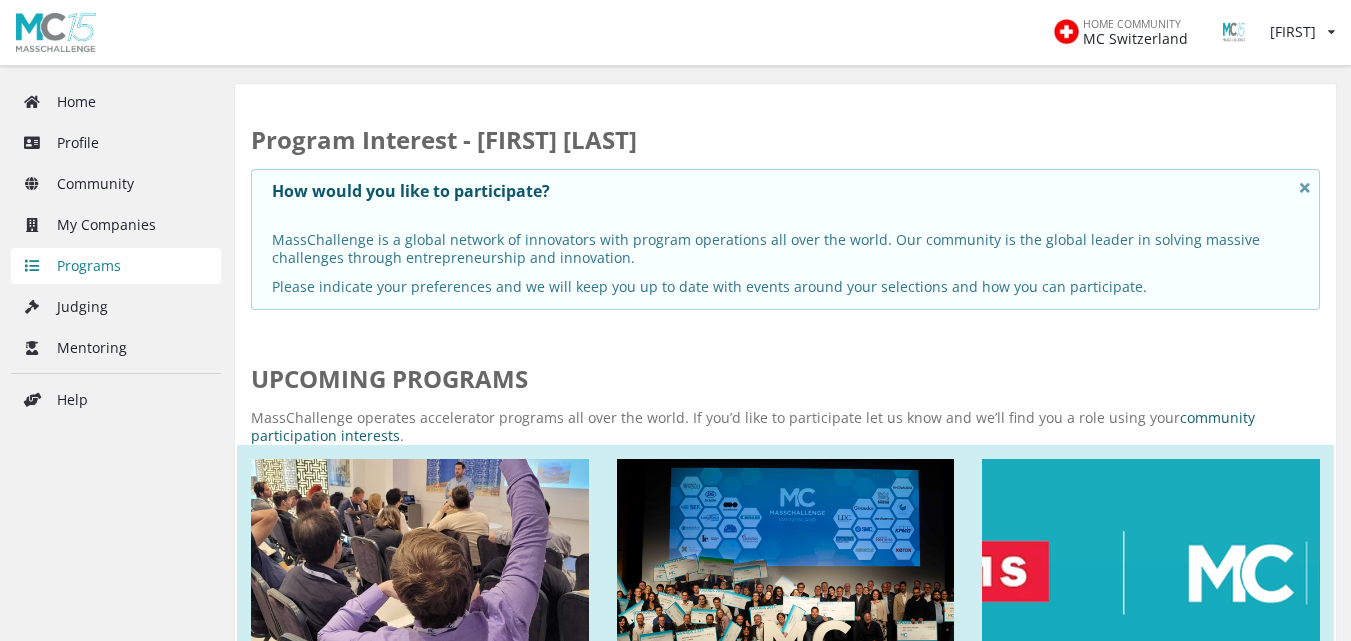 scroll, scrollTop: 0, scrollLeft: 0, axis: both 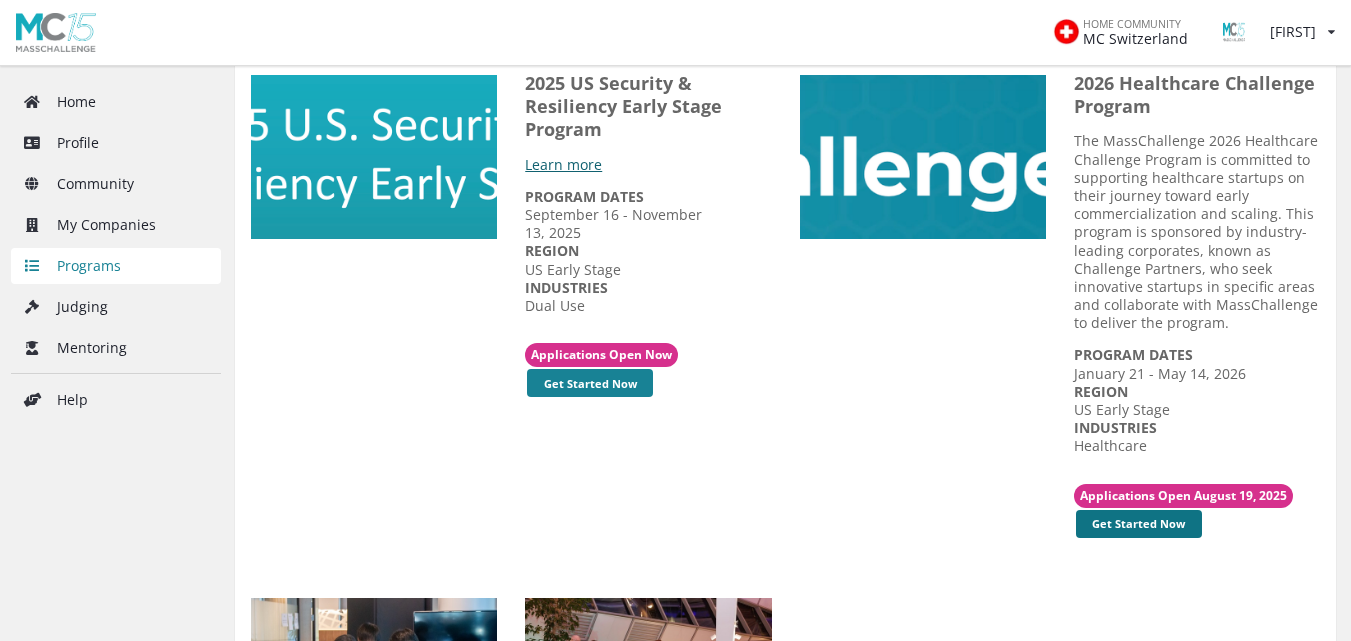 click on "Get Started Now" at bounding box center (590, 383) 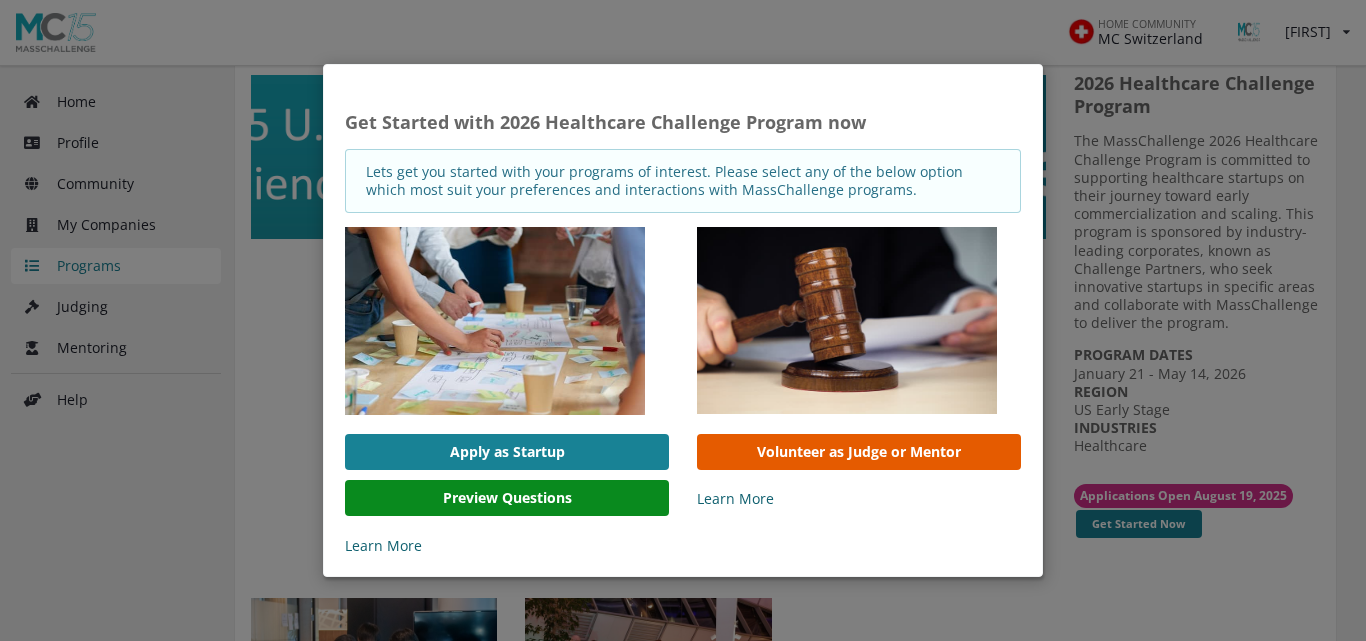 click on "Volunteer as Judge or Mentor" at bounding box center (859, 452) 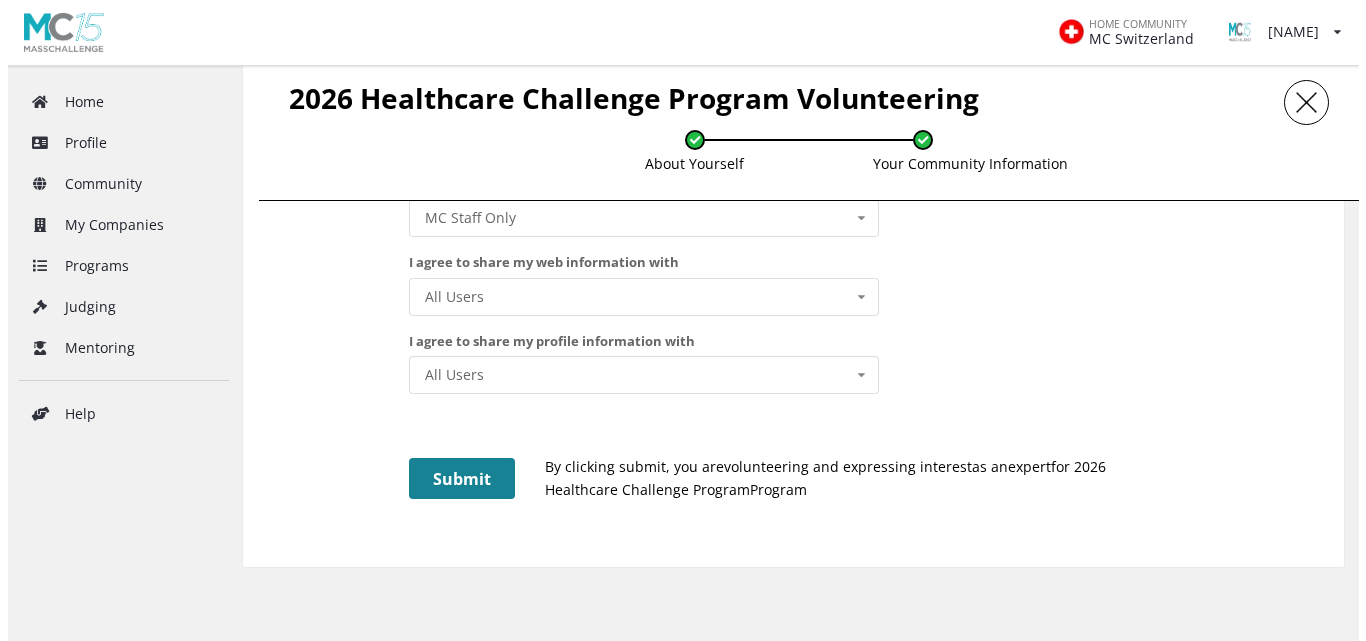 scroll, scrollTop: 2550, scrollLeft: 0, axis: vertical 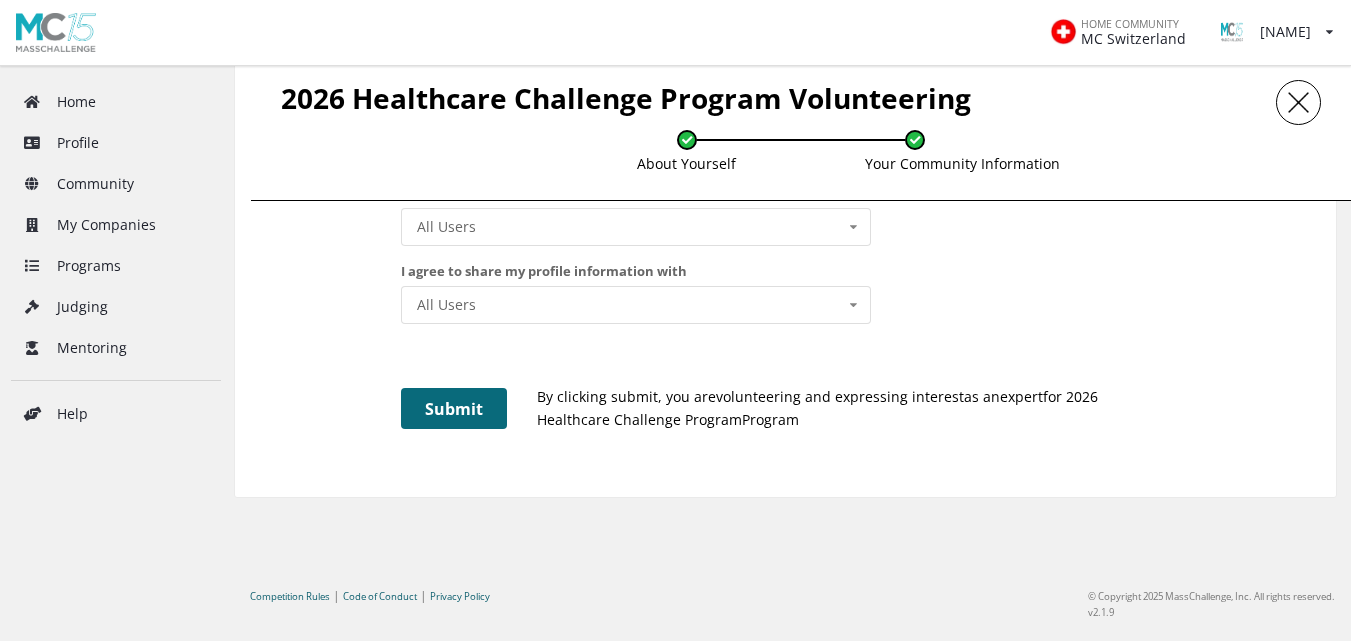 click on "Submit" at bounding box center [454, 408] 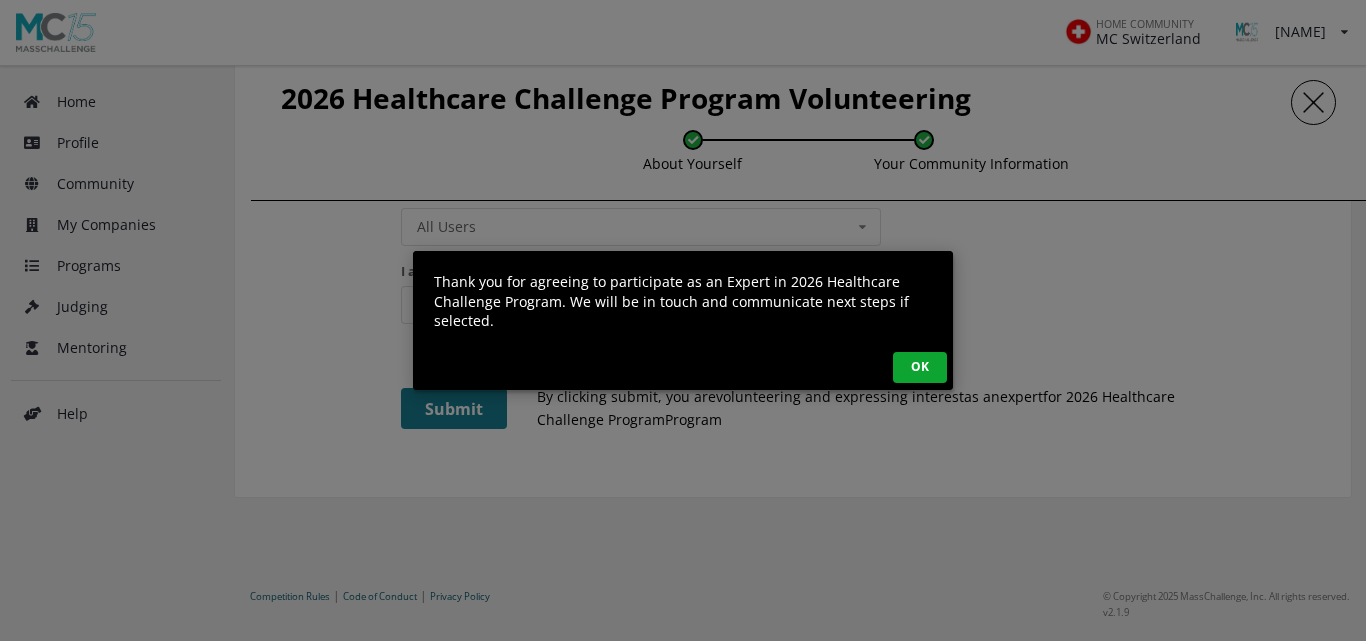 click on "OK" at bounding box center (920, 367) 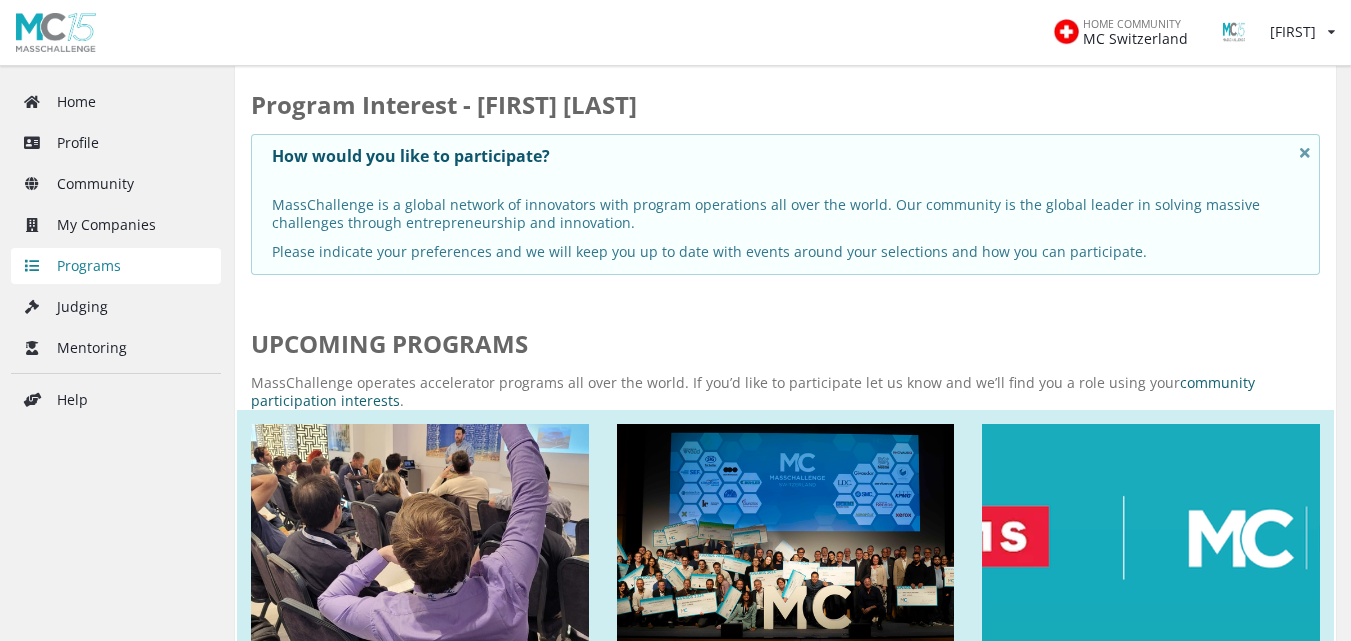 scroll, scrollTop: 0, scrollLeft: 0, axis: both 